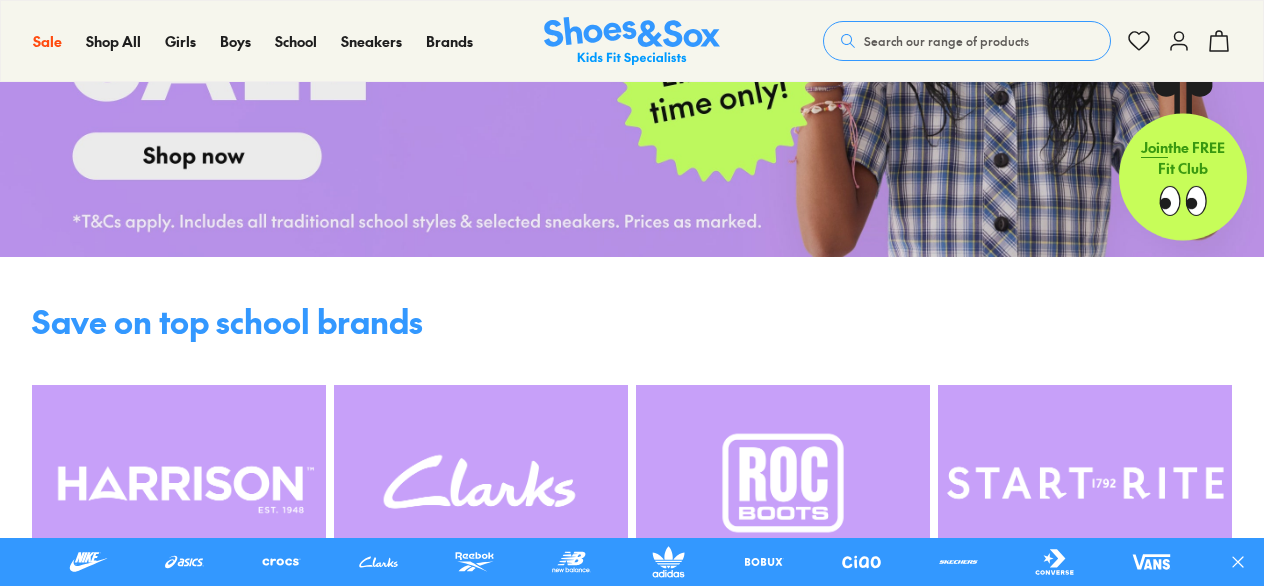 scroll, scrollTop: 469, scrollLeft: 0, axis: vertical 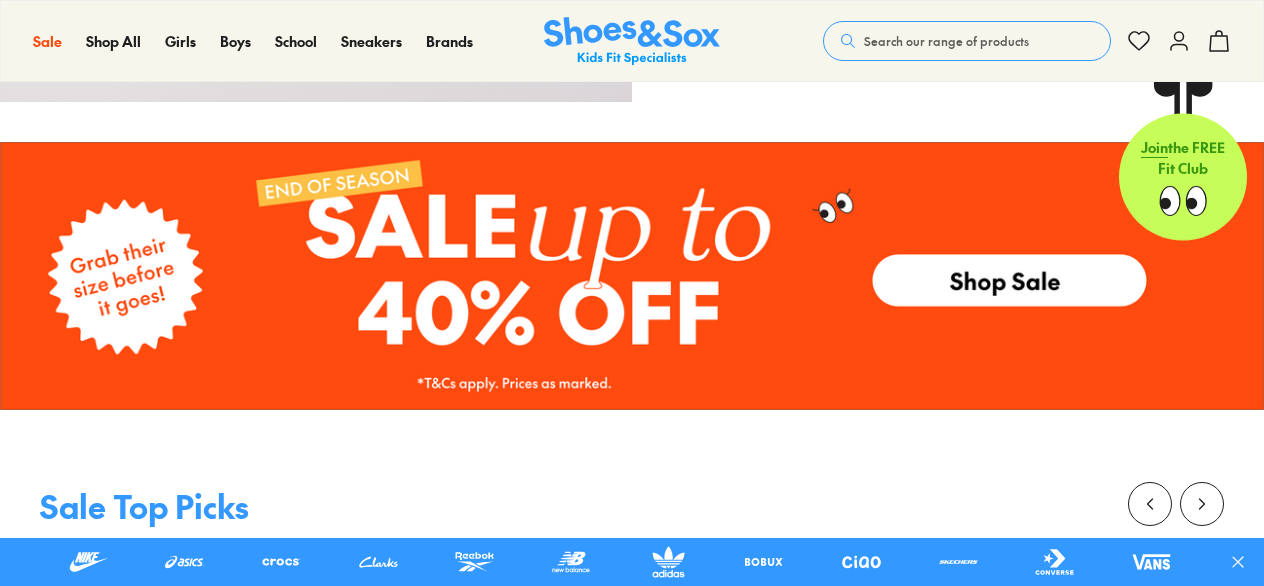 click at bounding box center (632, 276) 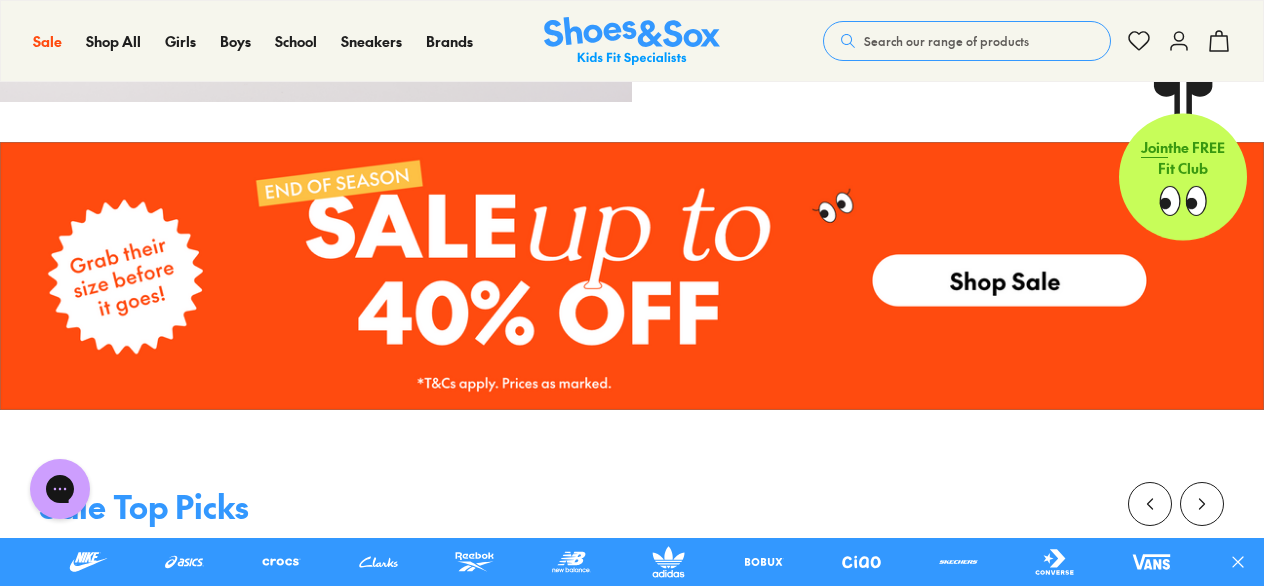 scroll, scrollTop: 0, scrollLeft: 0, axis: both 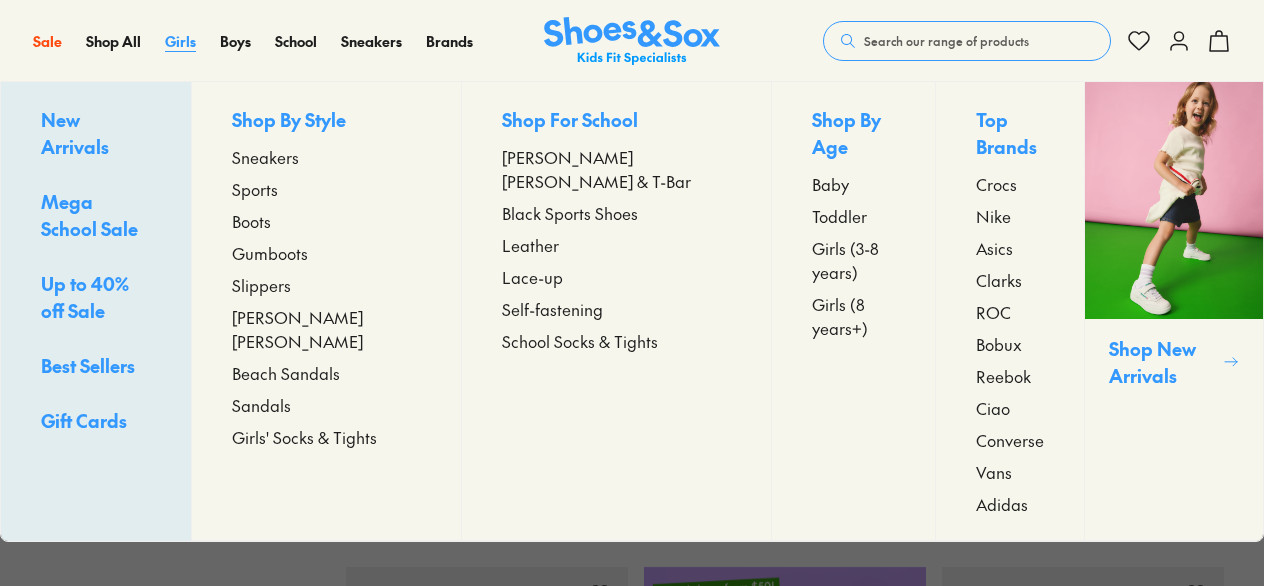 click on "Girls" at bounding box center [180, 41] 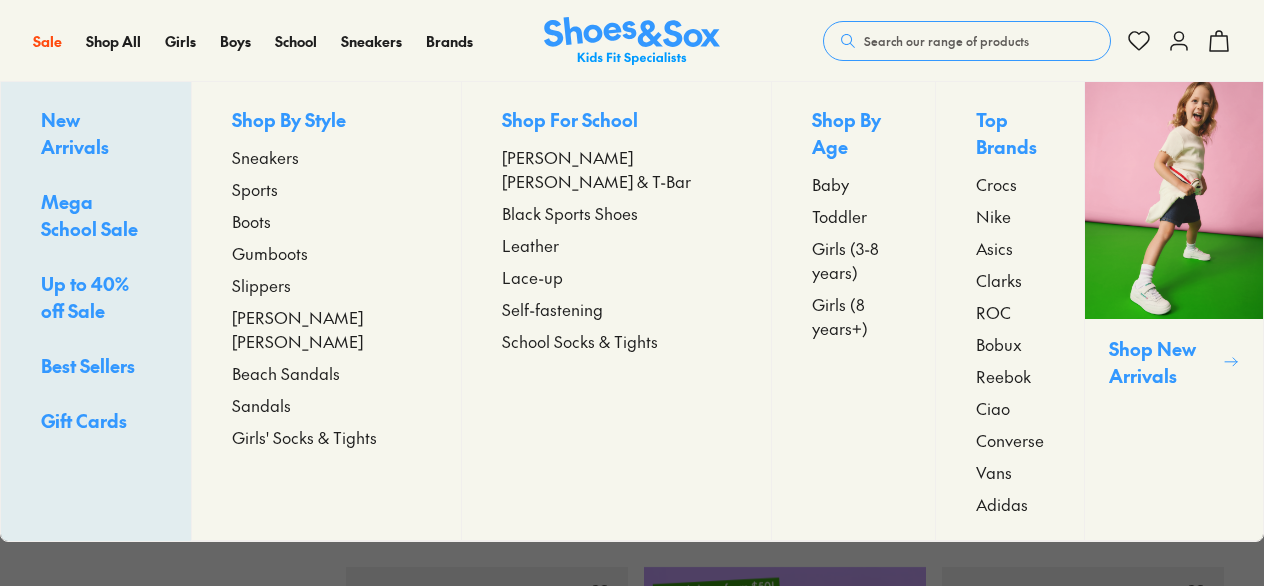 click on "Girls (3-8 years)" at bounding box center (853, 260) 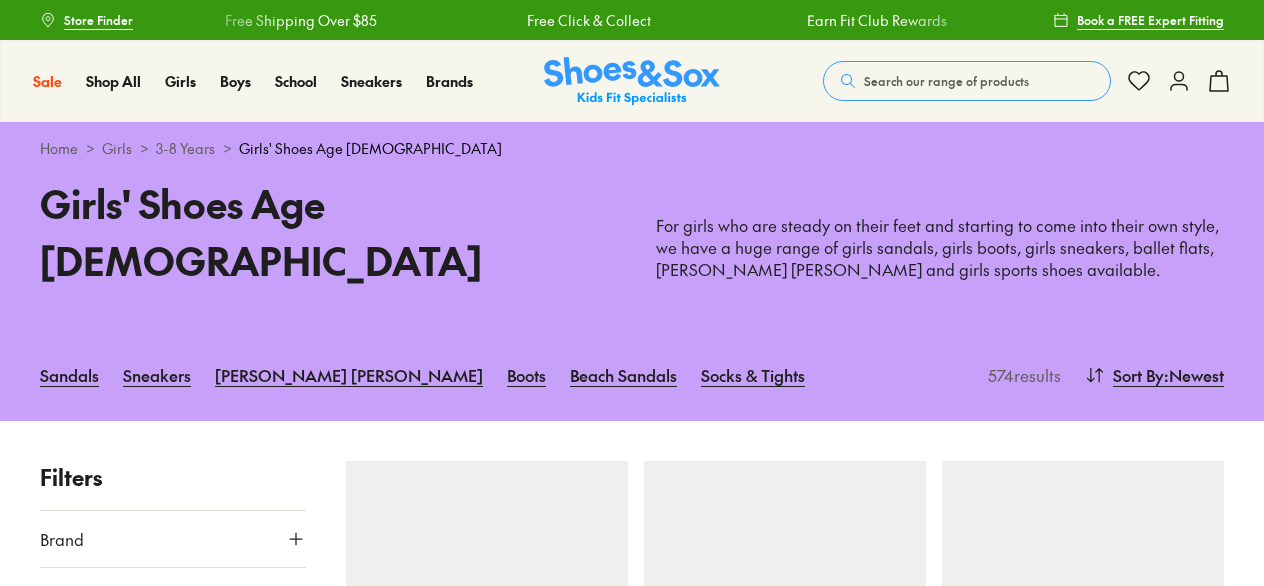 scroll, scrollTop: 0, scrollLeft: 0, axis: both 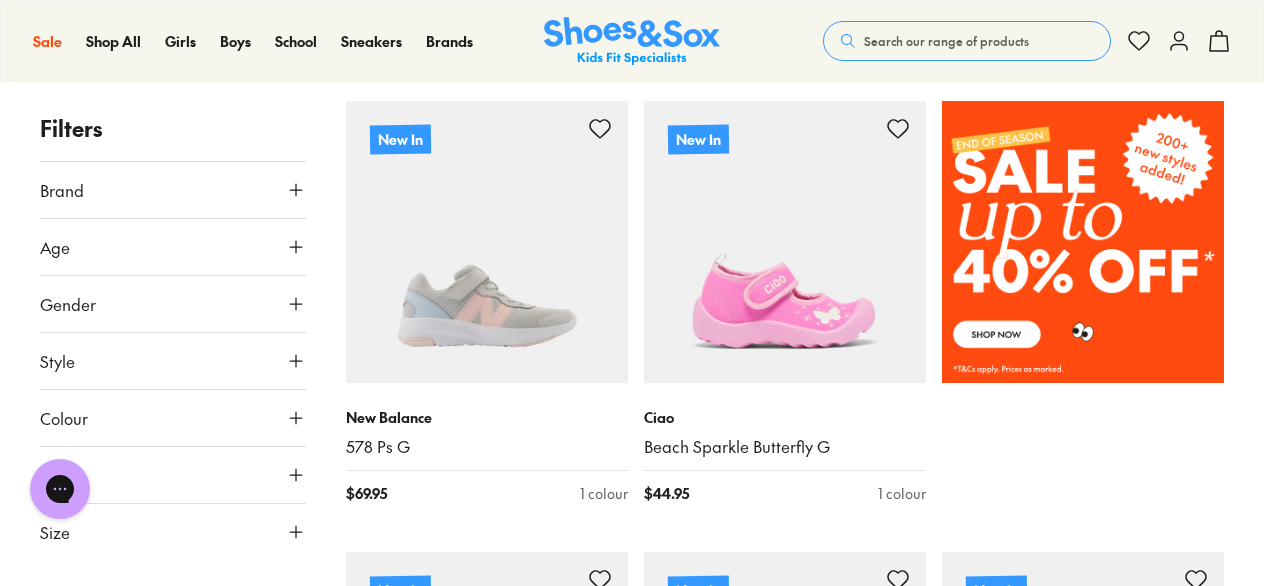 click 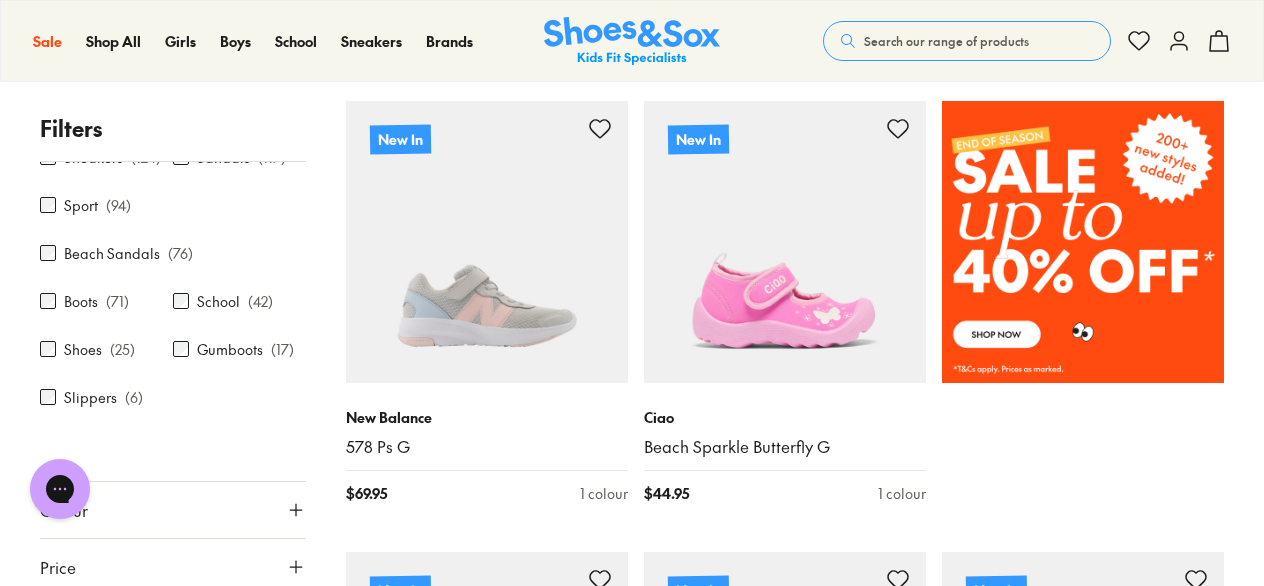 scroll, scrollTop: 257, scrollLeft: 0, axis: vertical 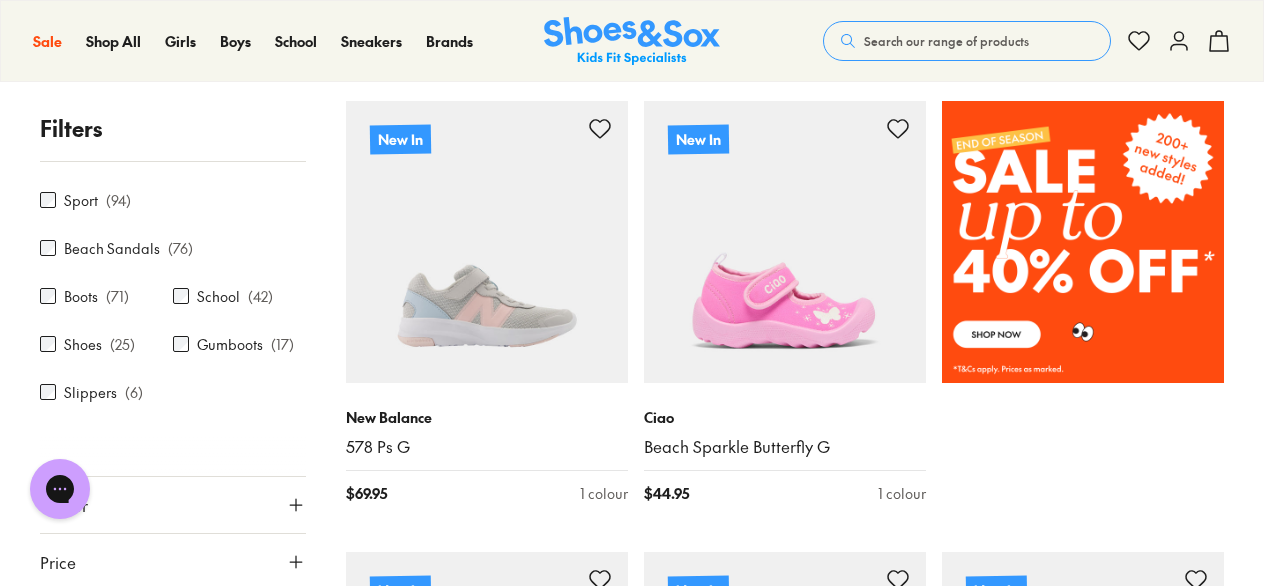 click on "Shoes" at bounding box center [83, 344] 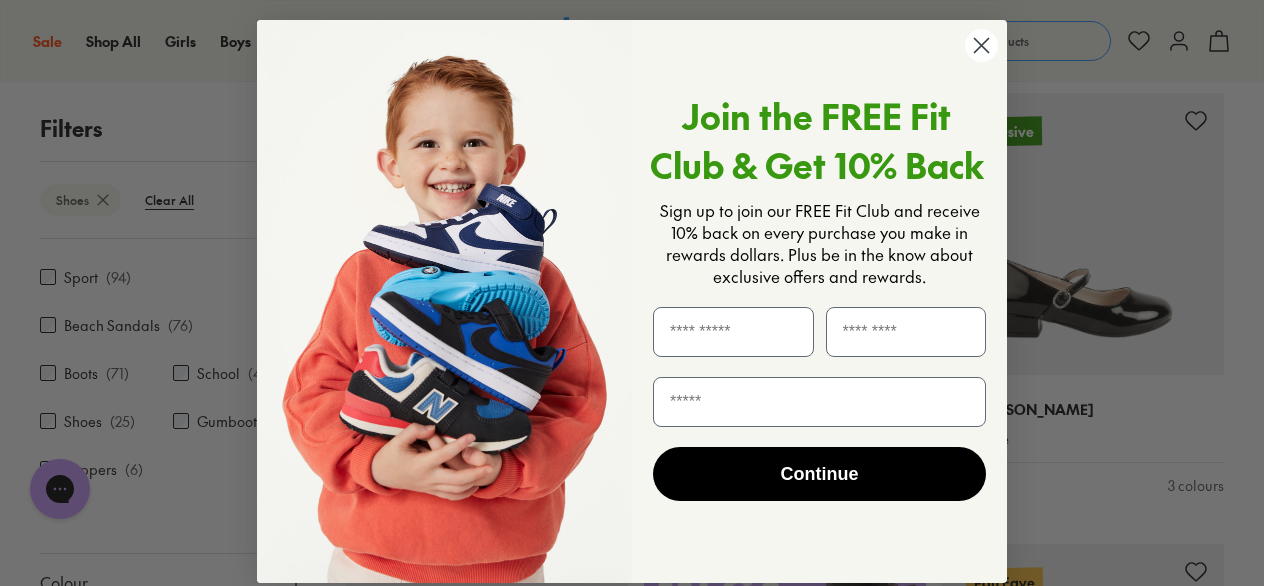 scroll, scrollTop: 369, scrollLeft: 0, axis: vertical 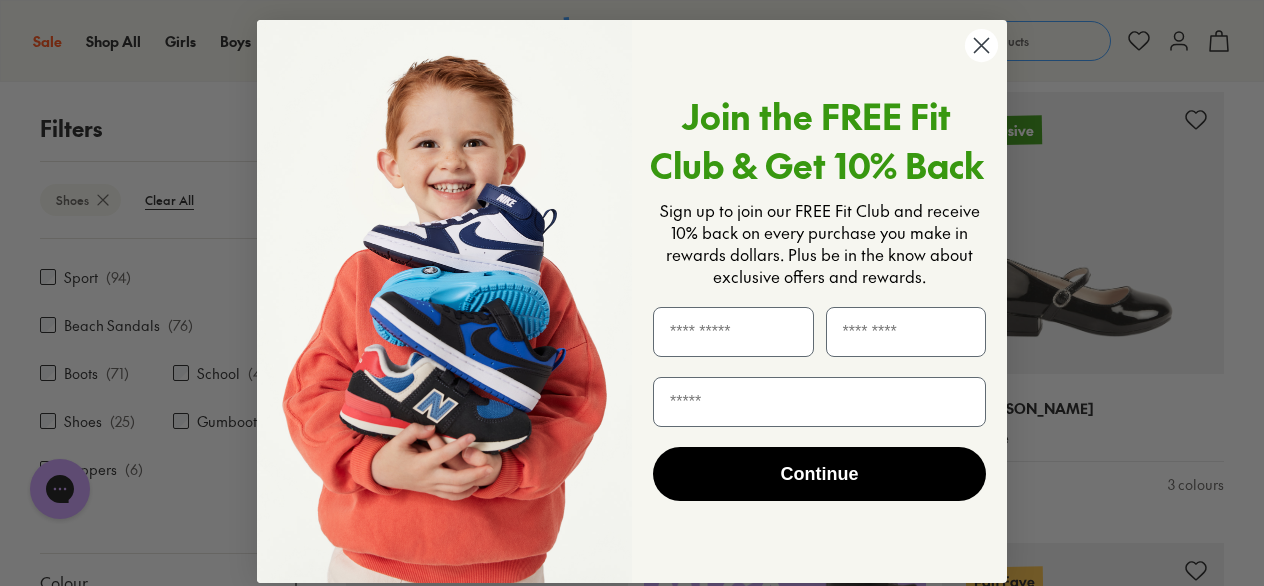 click 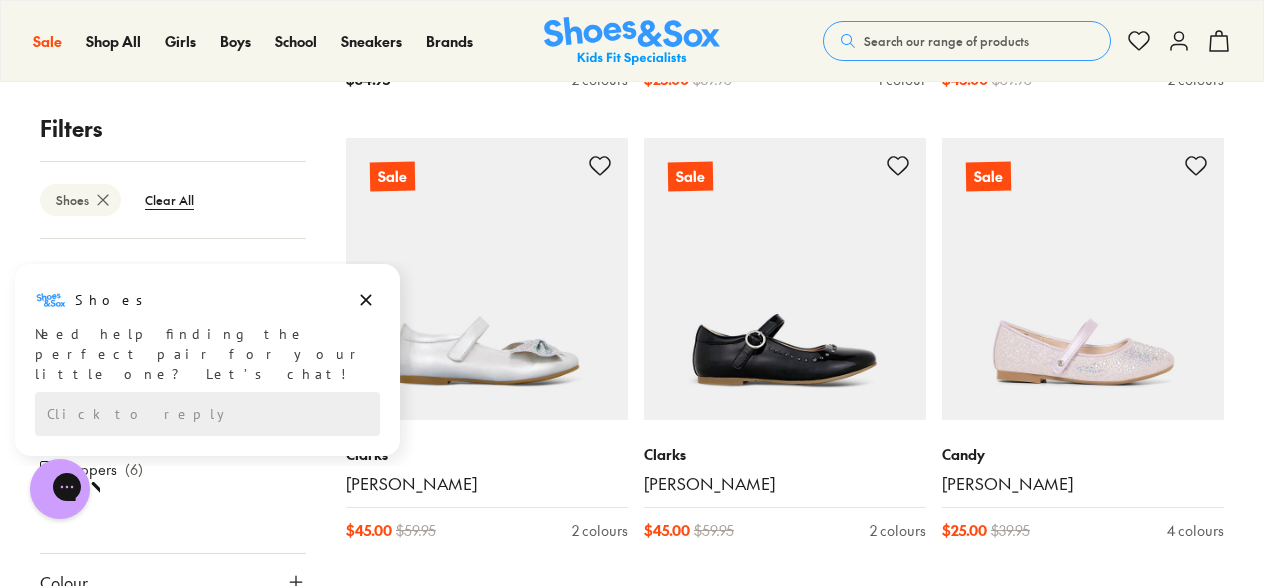 scroll, scrollTop: 2130, scrollLeft: 0, axis: vertical 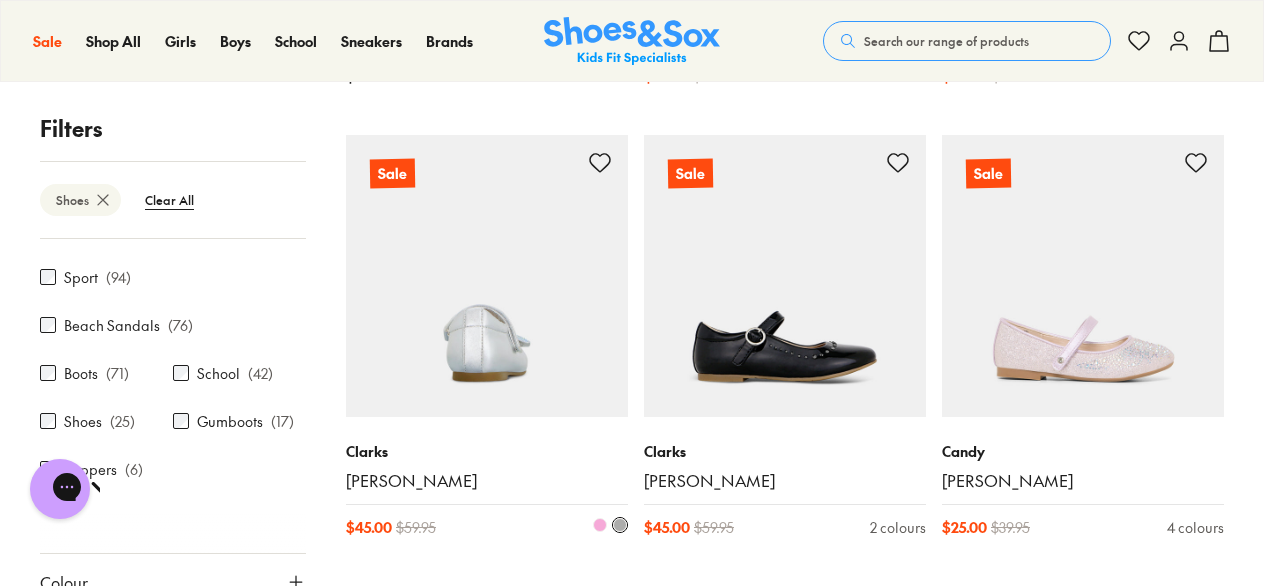 click at bounding box center [487, 276] 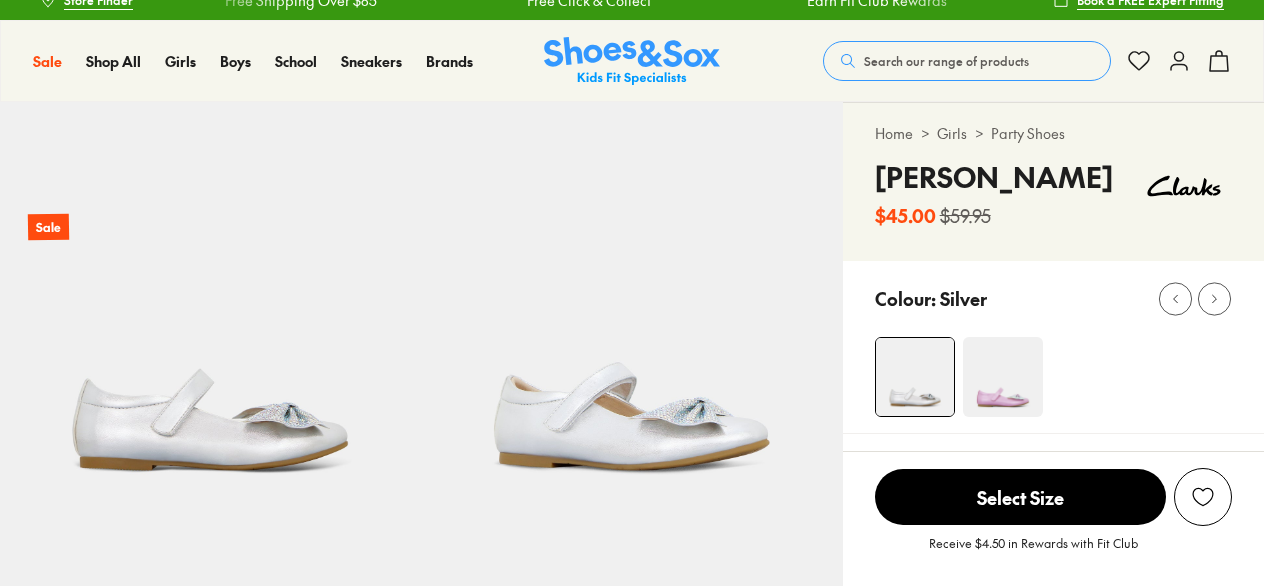 scroll, scrollTop: 24, scrollLeft: 0, axis: vertical 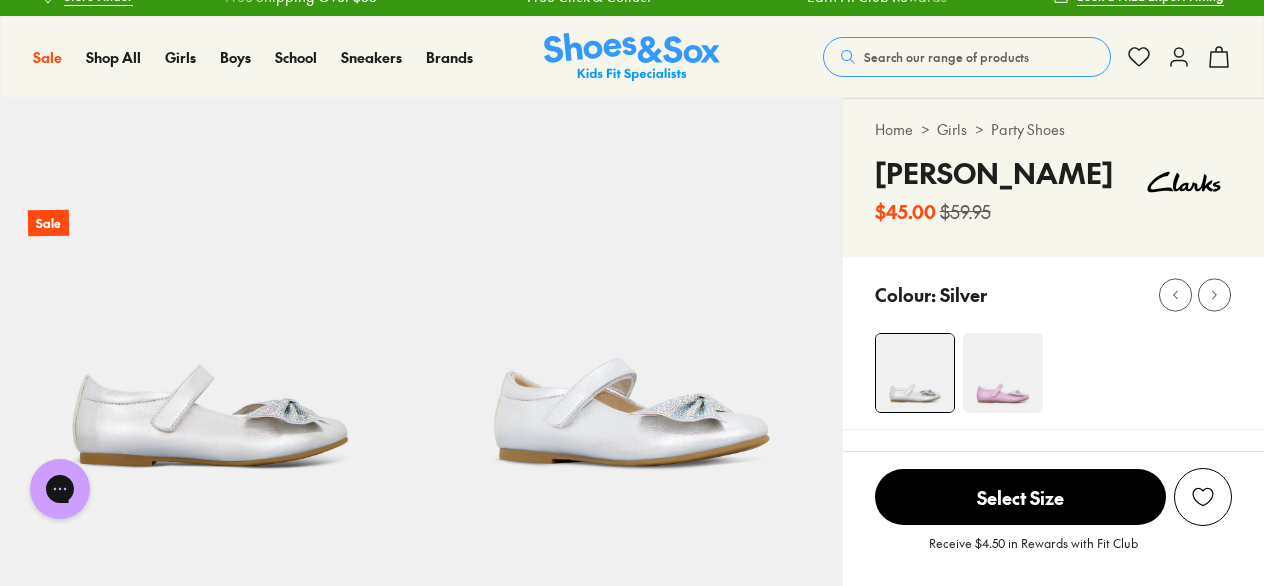 select on "*" 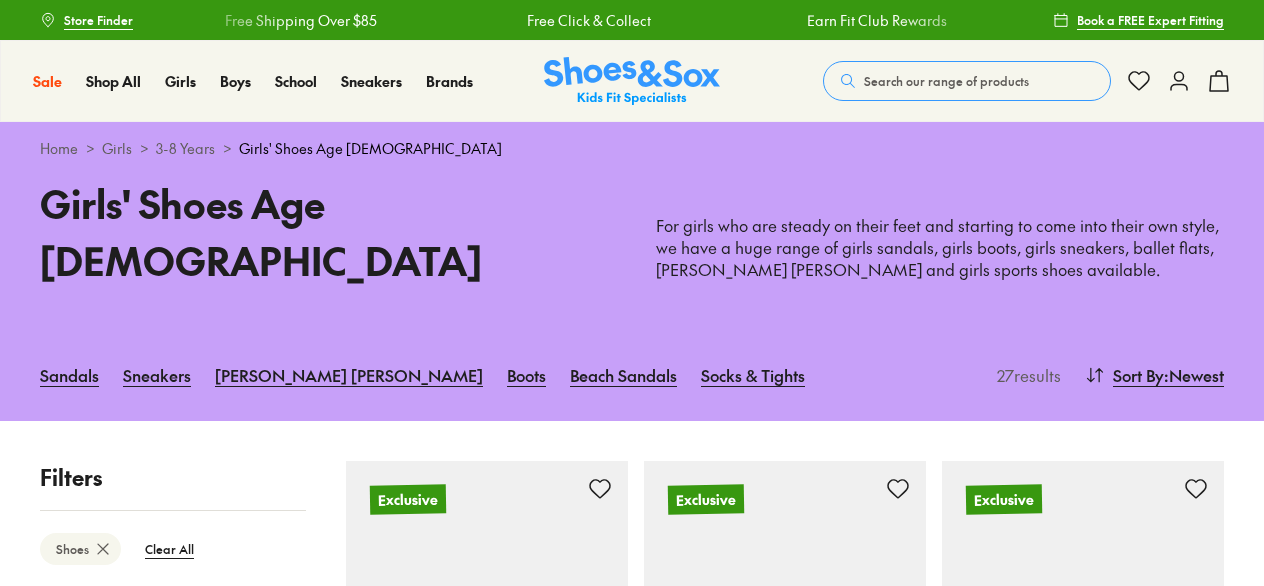scroll, scrollTop: 2010, scrollLeft: 0, axis: vertical 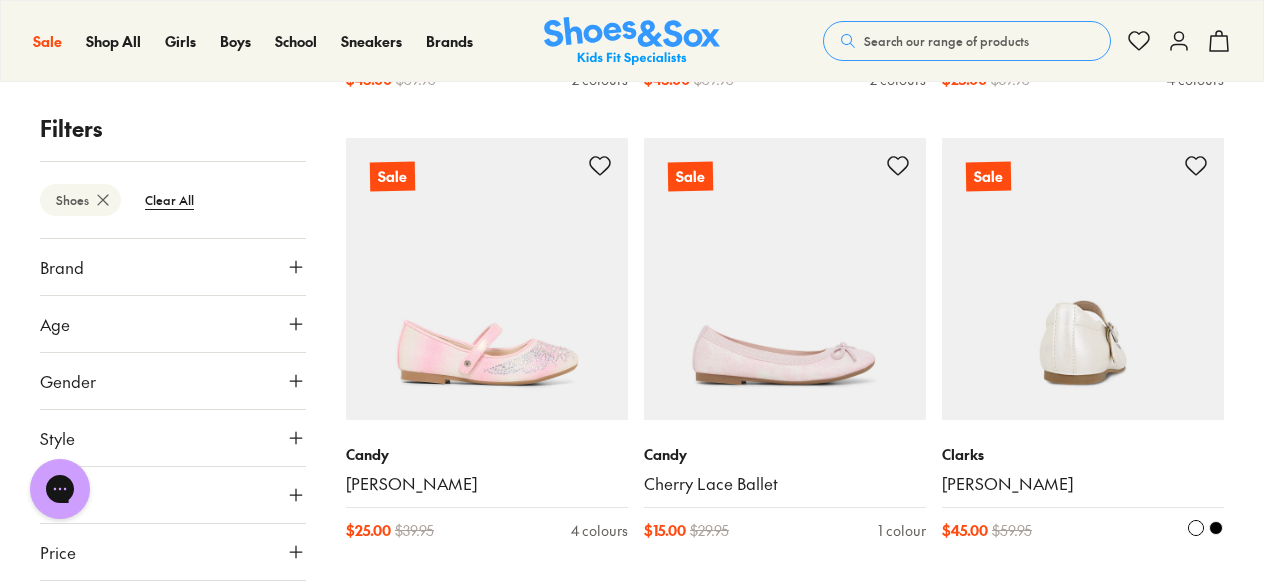 click at bounding box center (1083, 279) 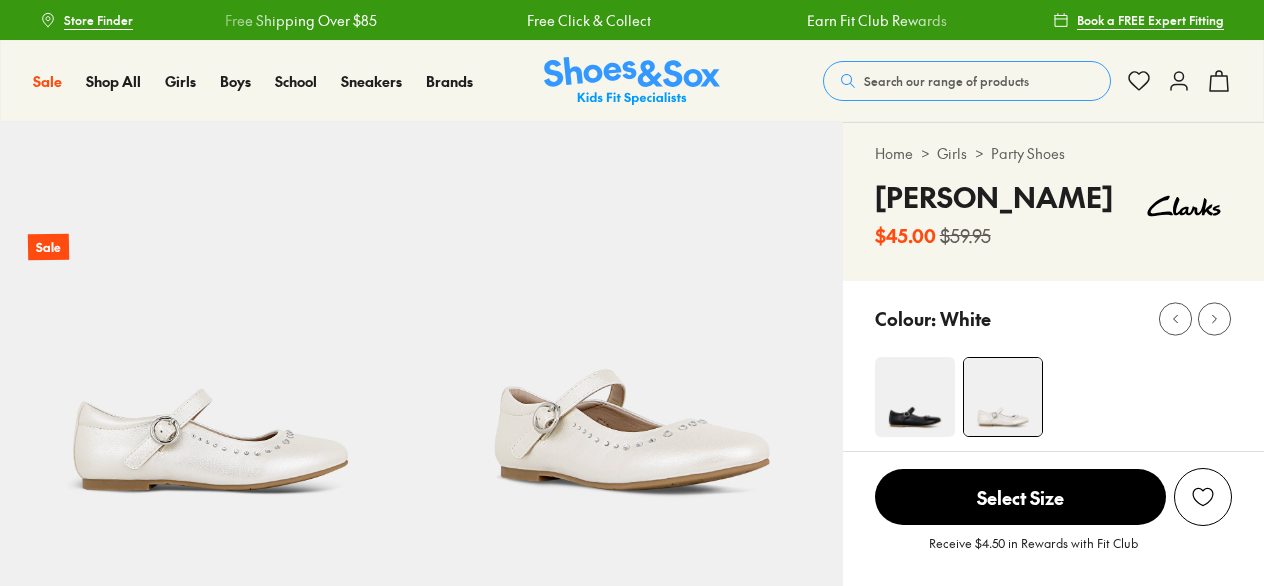 scroll, scrollTop: 0, scrollLeft: 0, axis: both 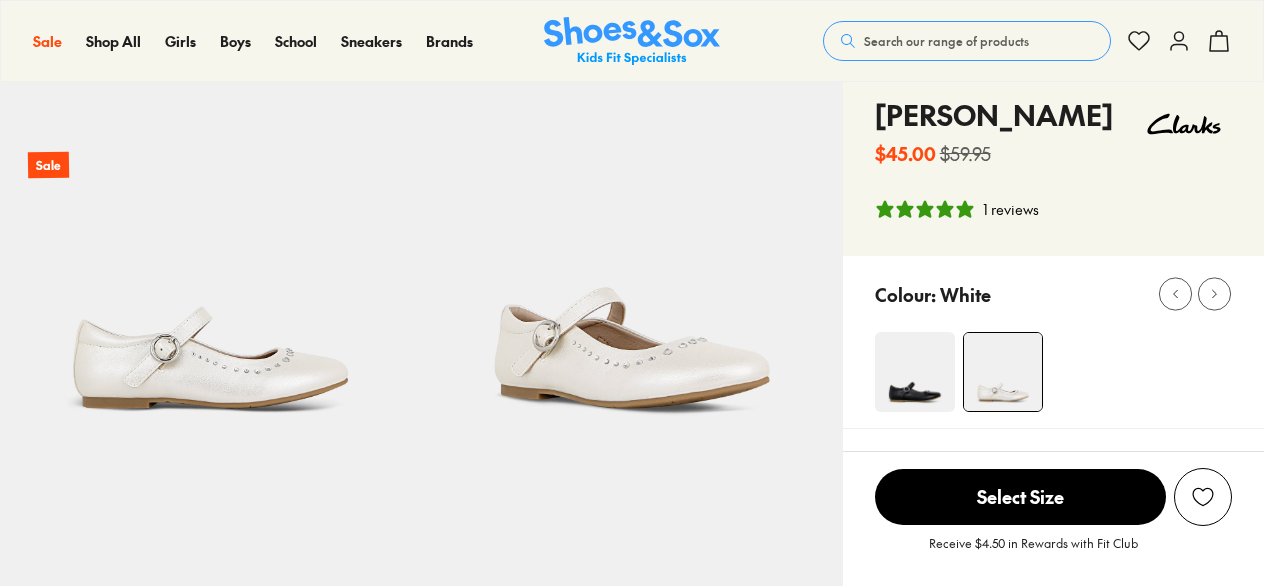 select on "*" 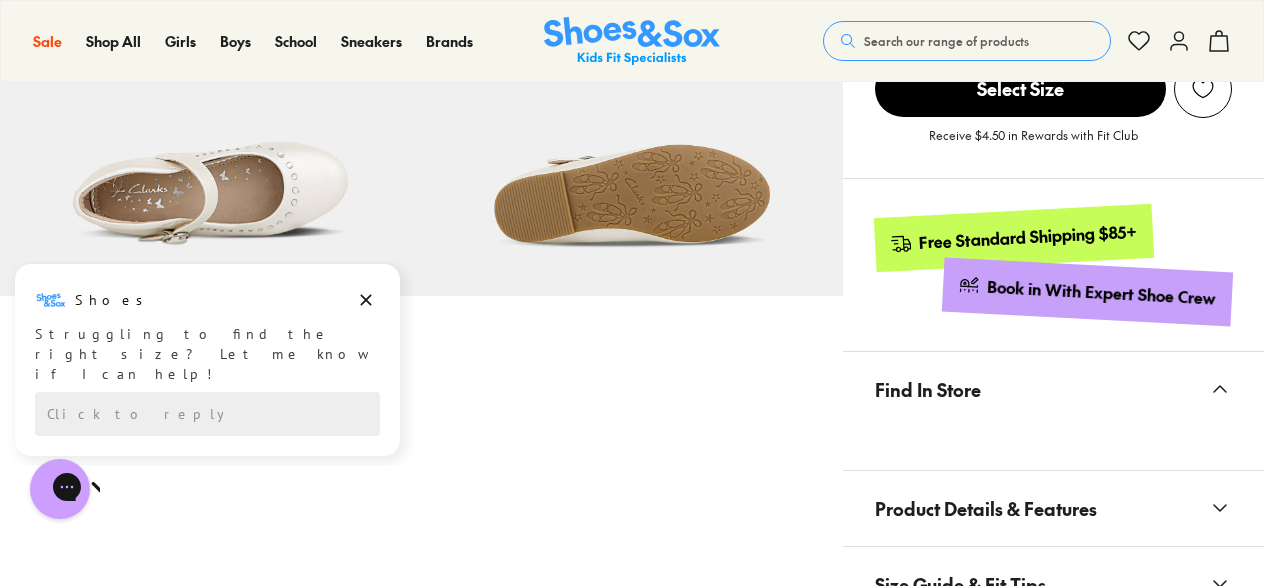 scroll, scrollTop: 1094, scrollLeft: 0, axis: vertical 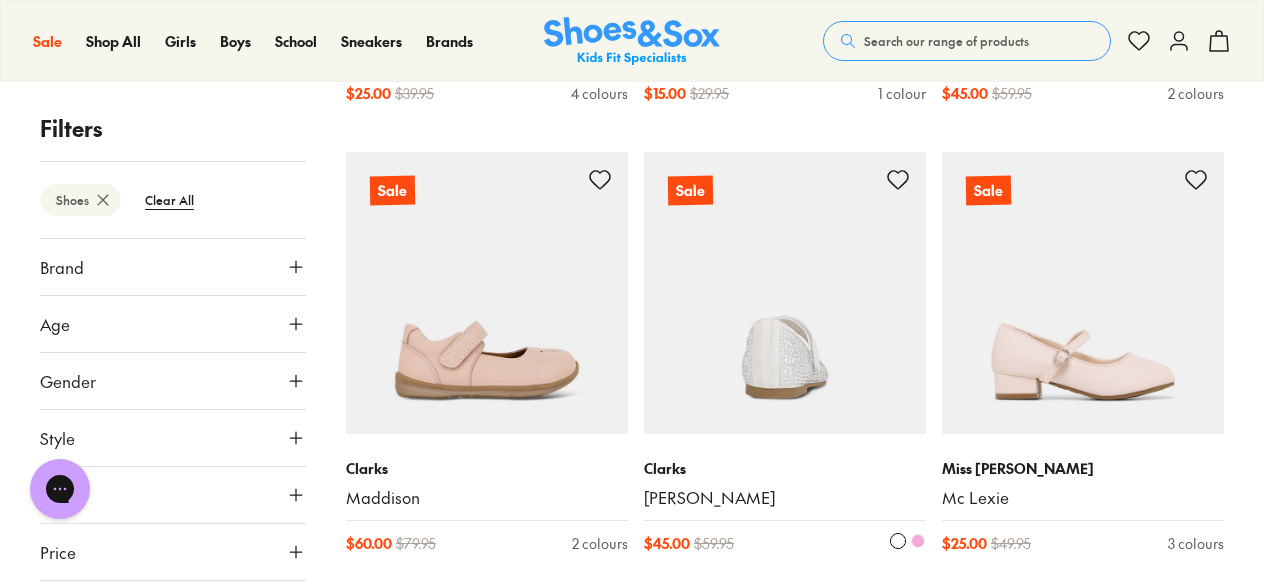 click at bounding box center (785, 293) 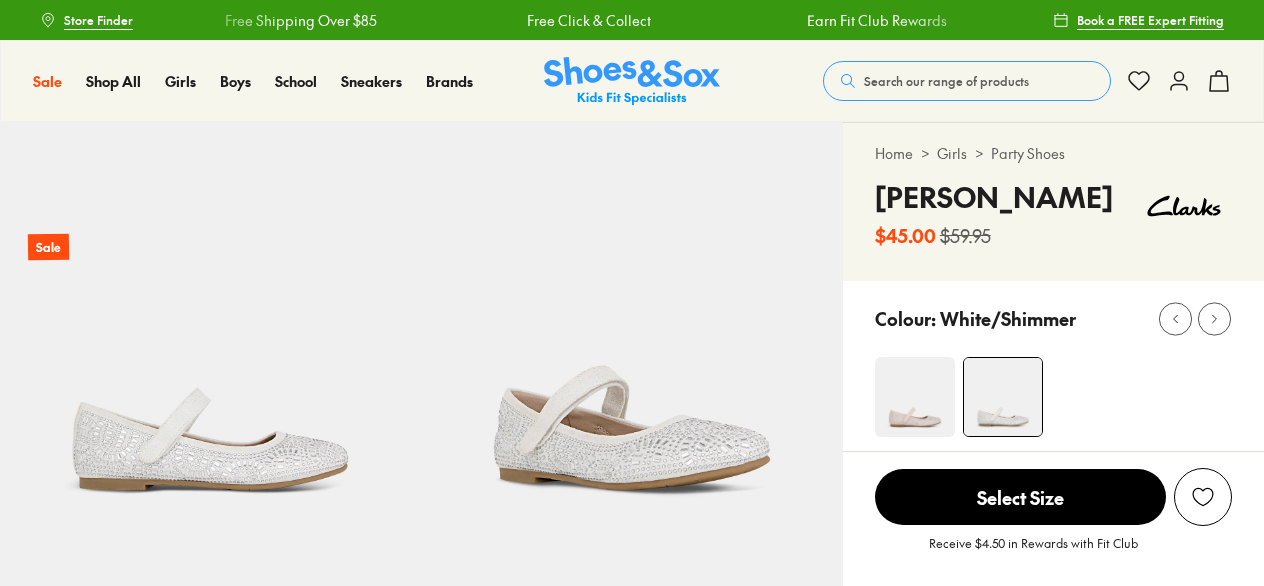 scroll, scrollTop: 0, scrollLeft: 0, axis: both 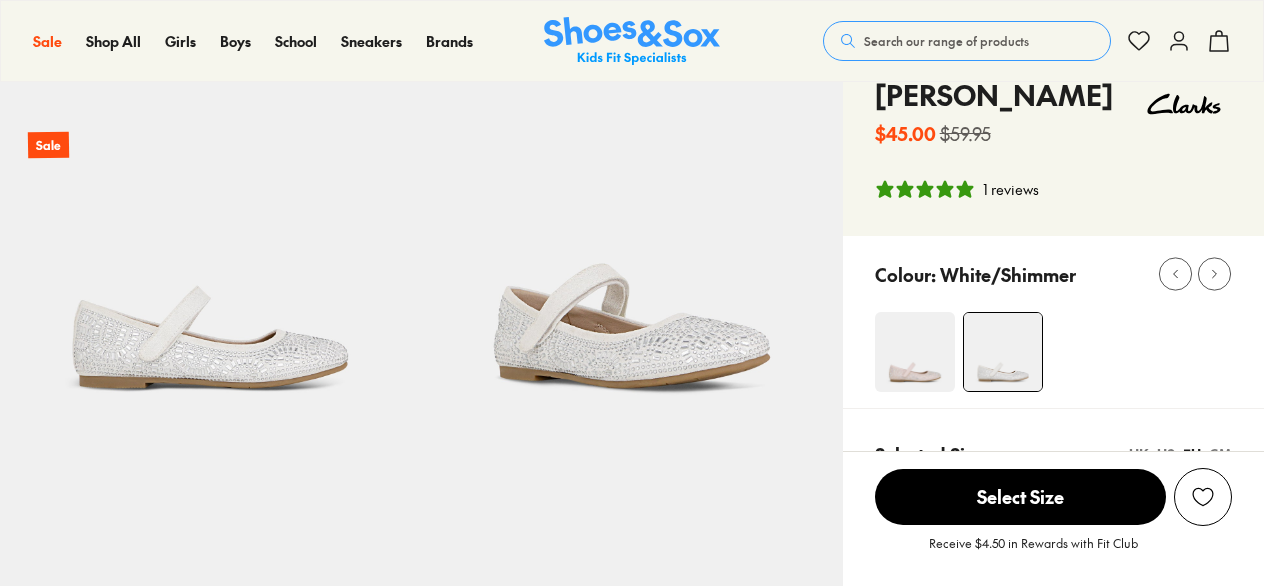select on "*" 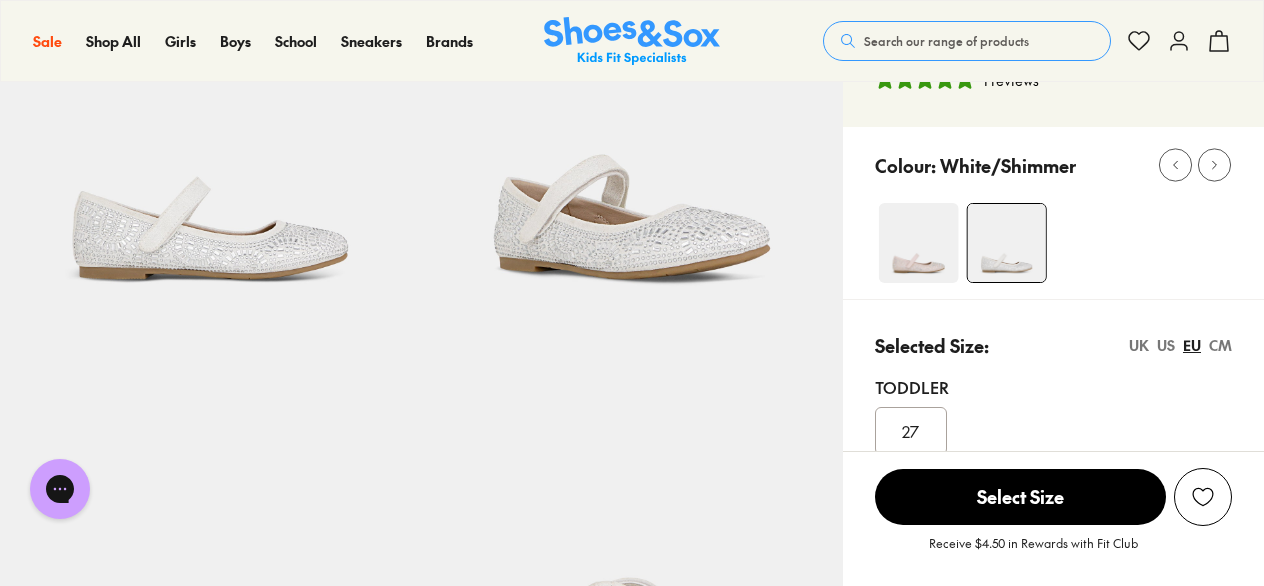 scroll, scrollTop: 0, scrollLeft: 0, axis: both 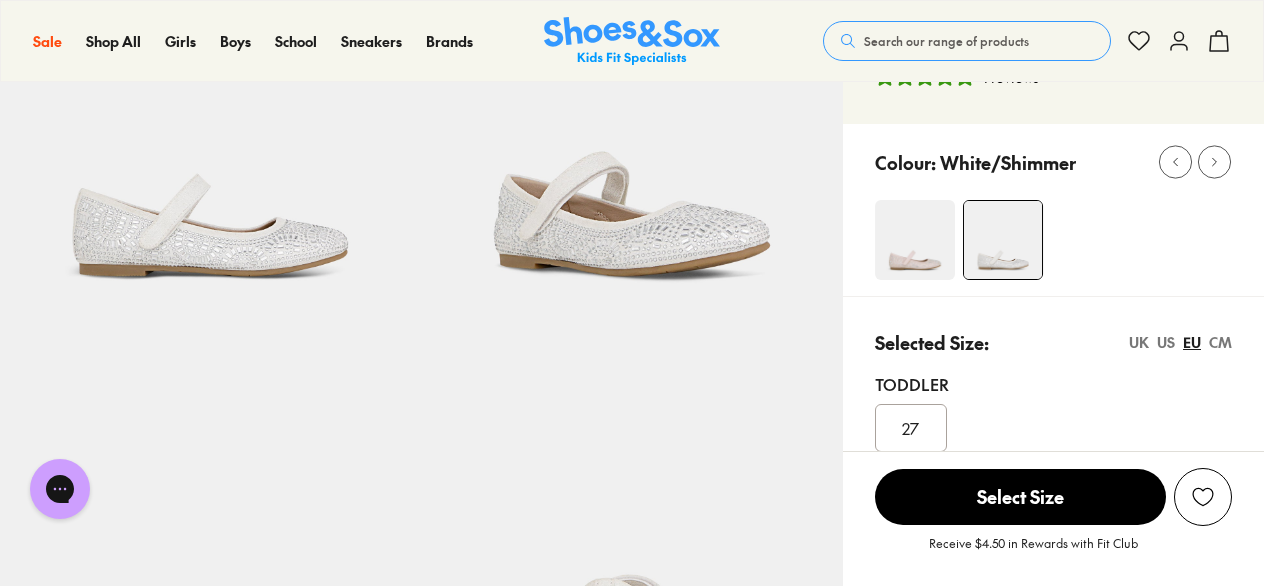 click at bounding box center [915, 240] 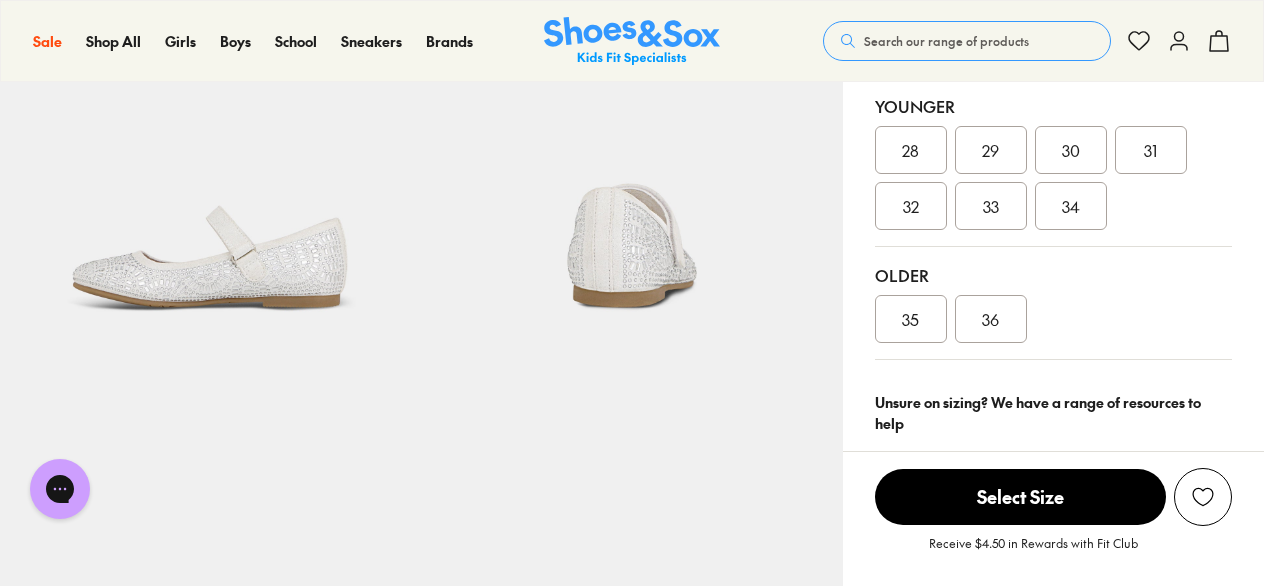 scroll, scrollTop: 616, scrollLeft: 0, axis: vertical 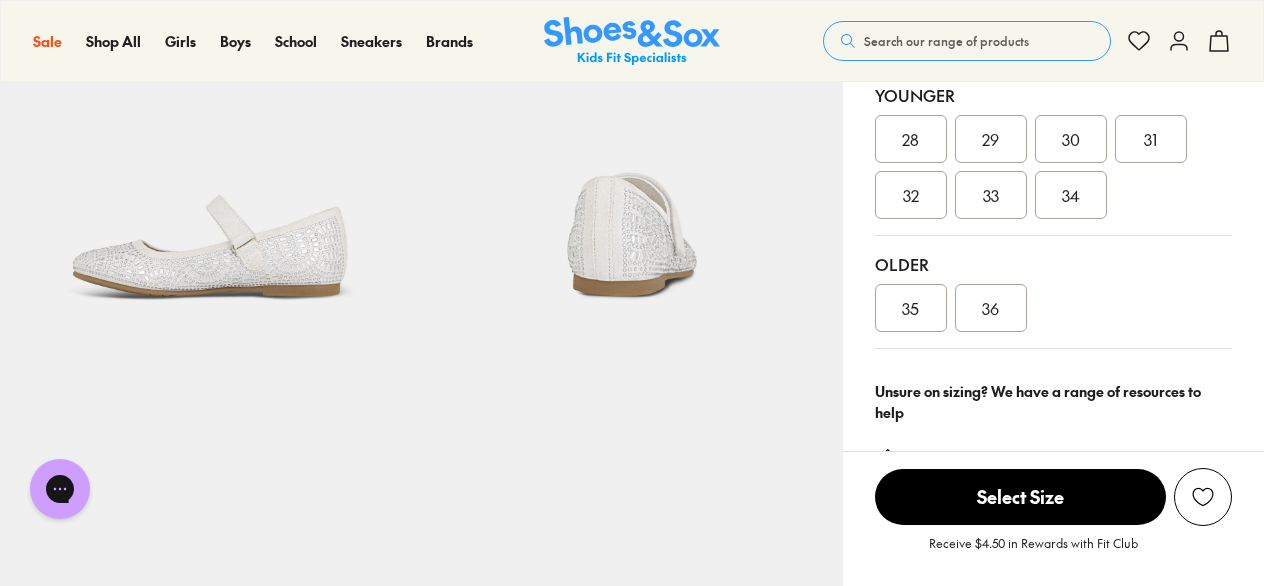 click on "31" at bounding box center (1151, 139) 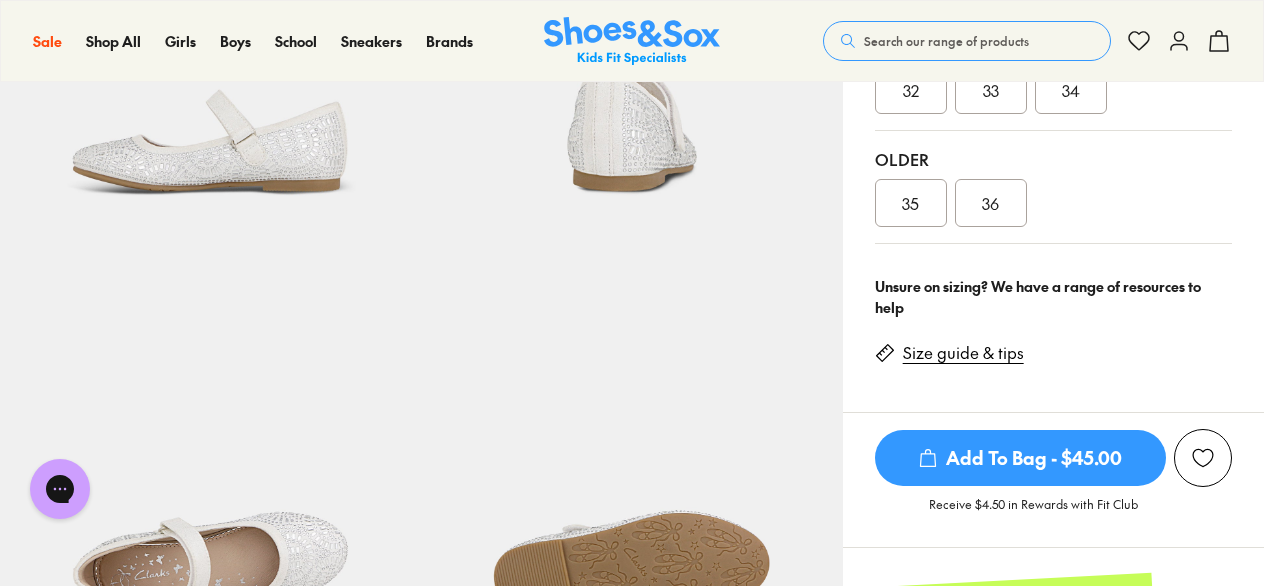click on "Size guide & tips" at bounding box center (963, 353) 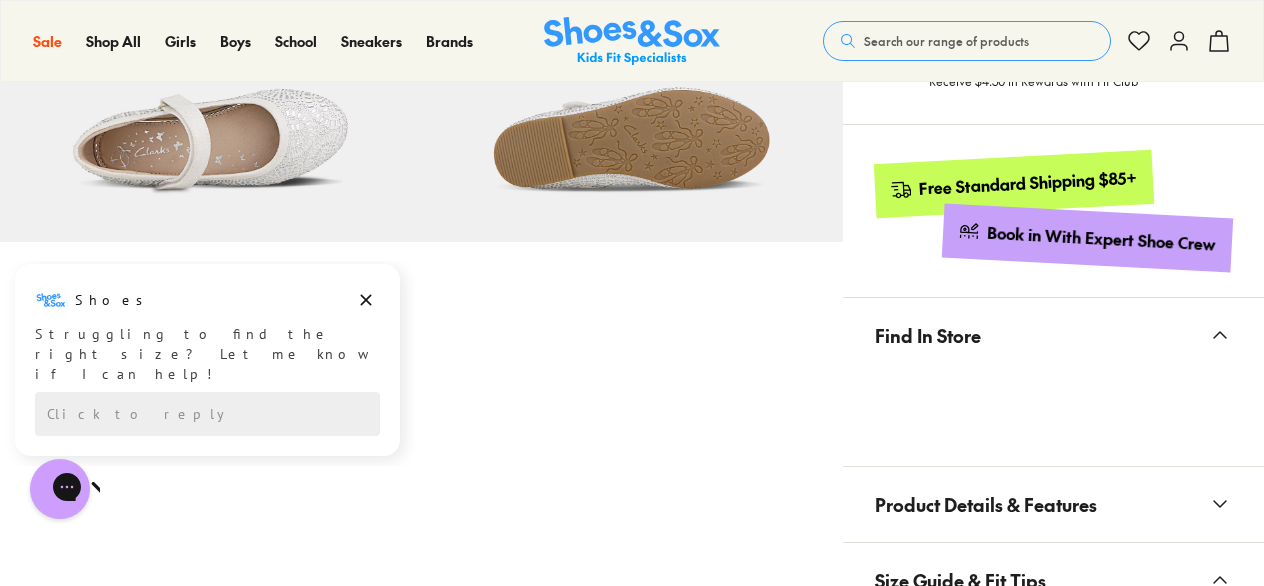 scroll, scrollTop: 1144, scrollLeft: 0, axis: vertical 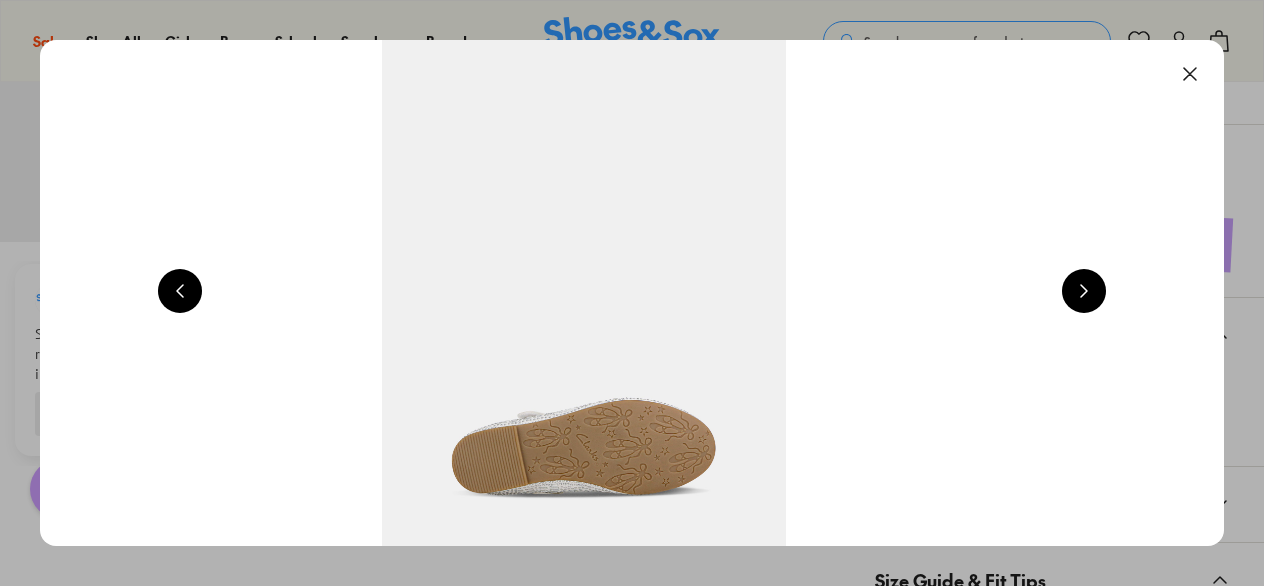 click at bounding box center (1084, 291) 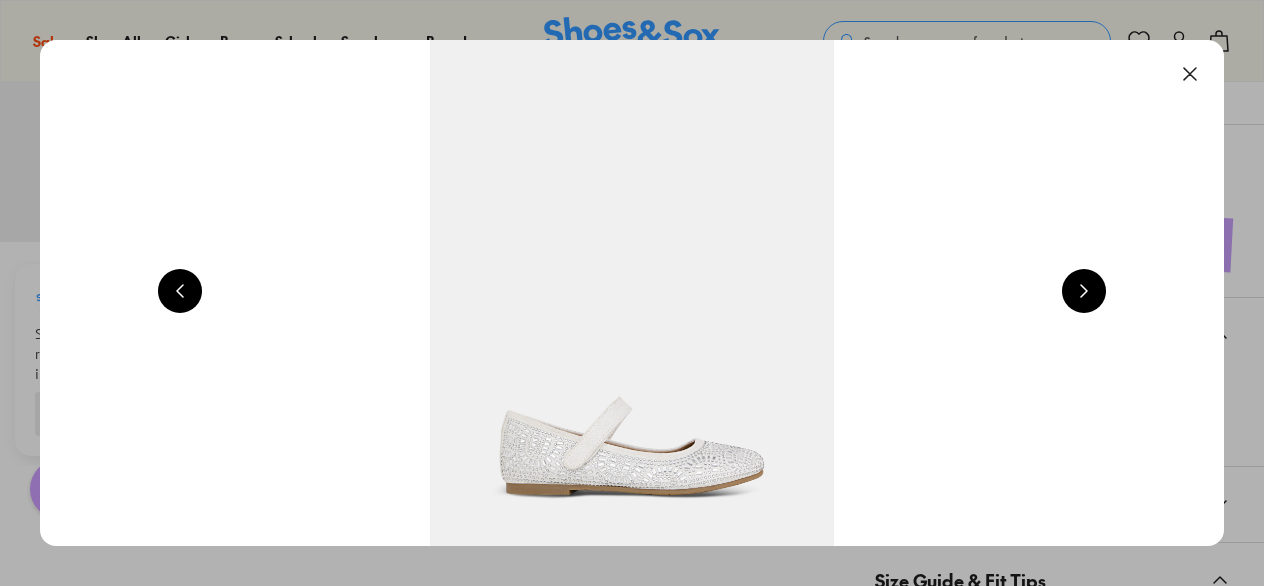 scroll, scrollTop: 0, scrollLeft: 1192, axis: horizontal 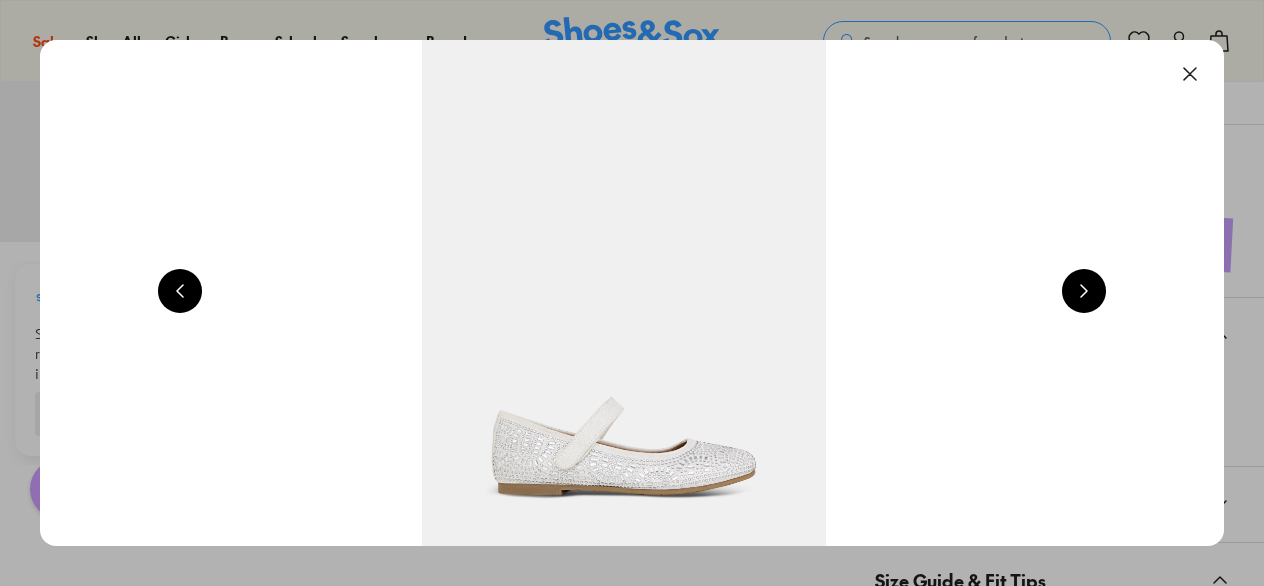 click at bounding box center (1084, 291) 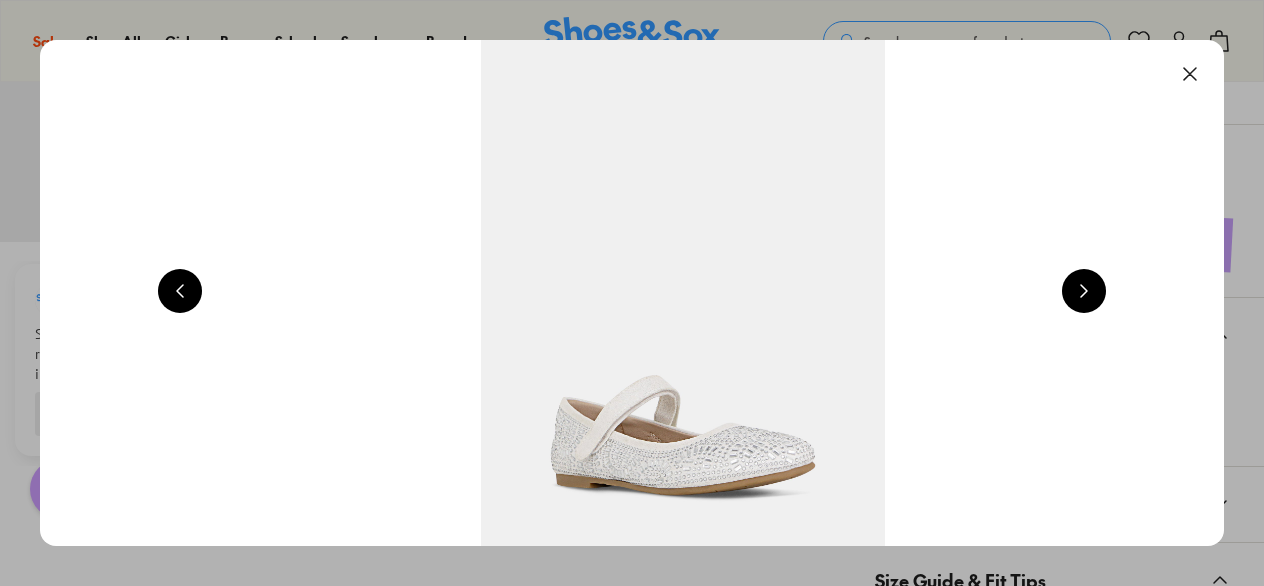 scroll, scrollTop: 0, scrollLeft: 2384, axis: horizontal 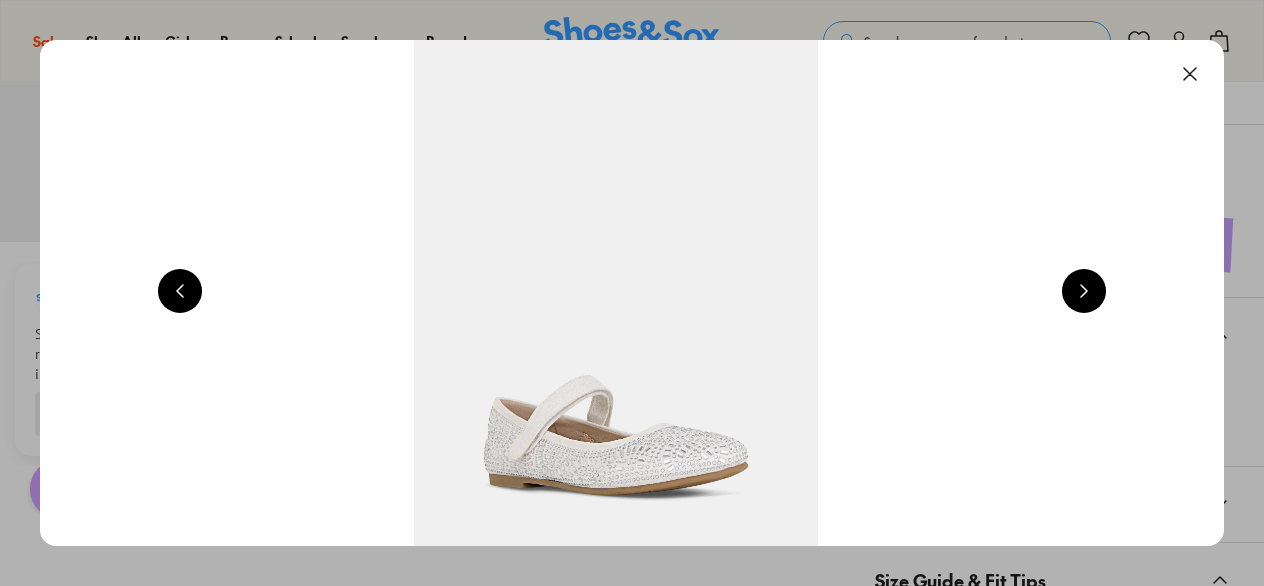 click at bounding box center [1084, 291] 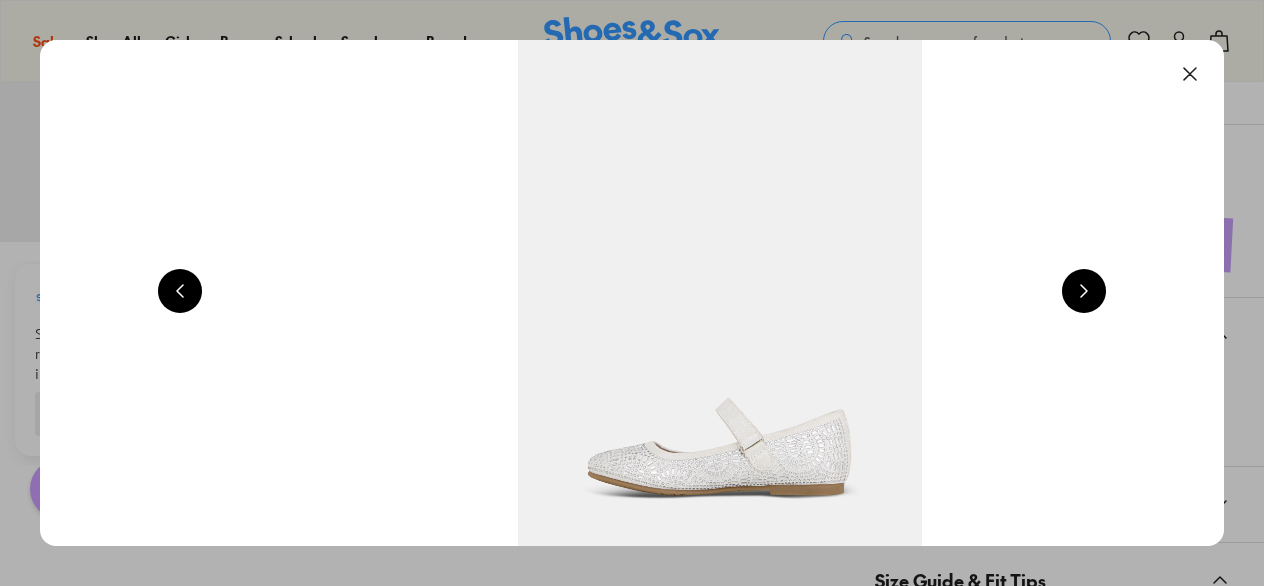 scroll, scrollTop: 0, scrollLeft: 3576, axis: horizontal 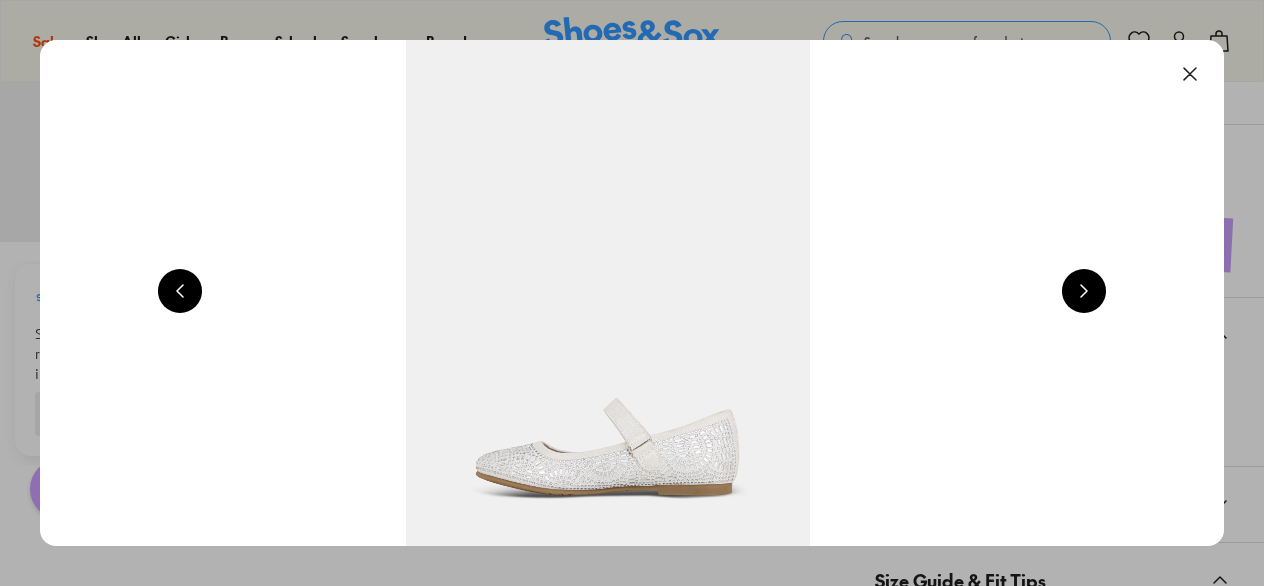 click at bounding box center [1084, 291] 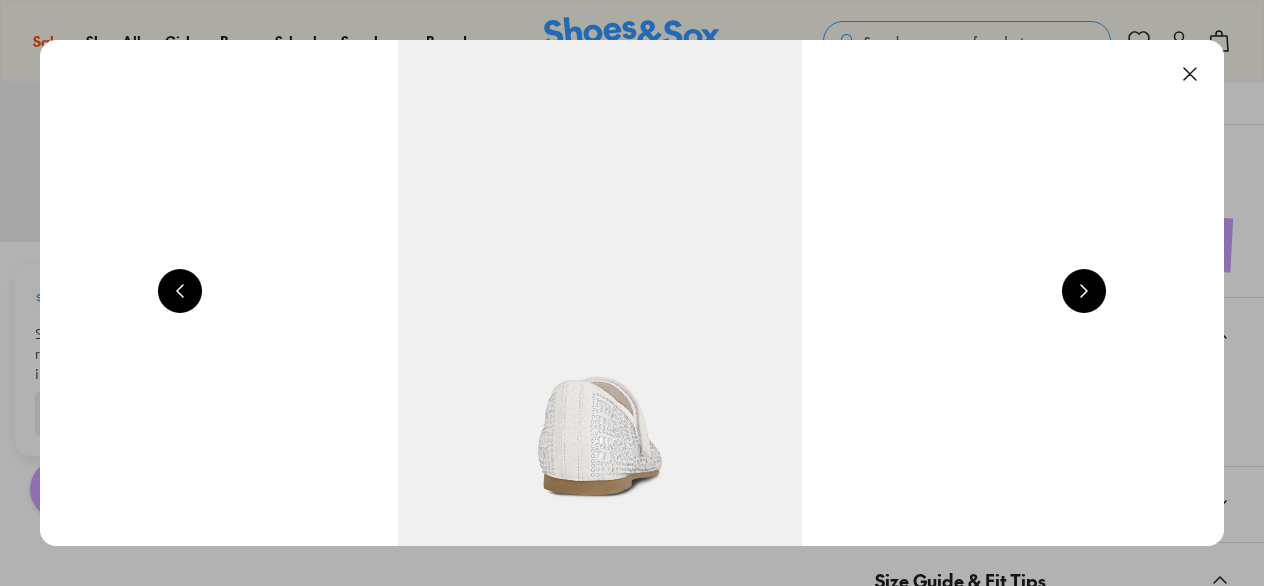 click at bounding box center (1084, 291) 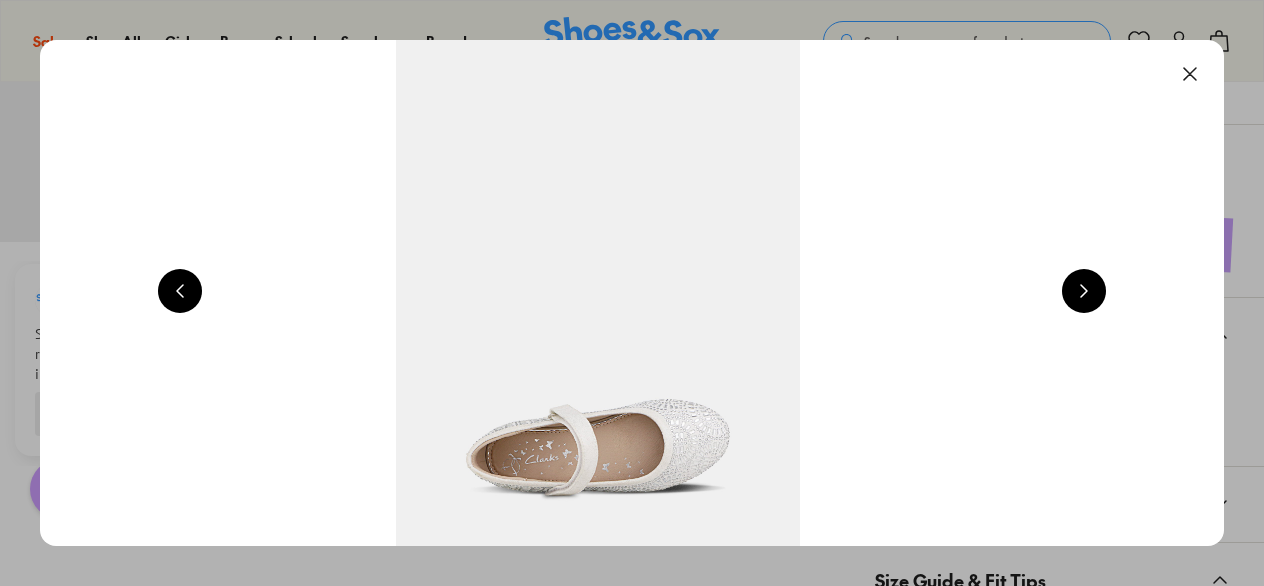 scroll, scrollTop: 0, scrollLeft: 5960, axis: horizontal 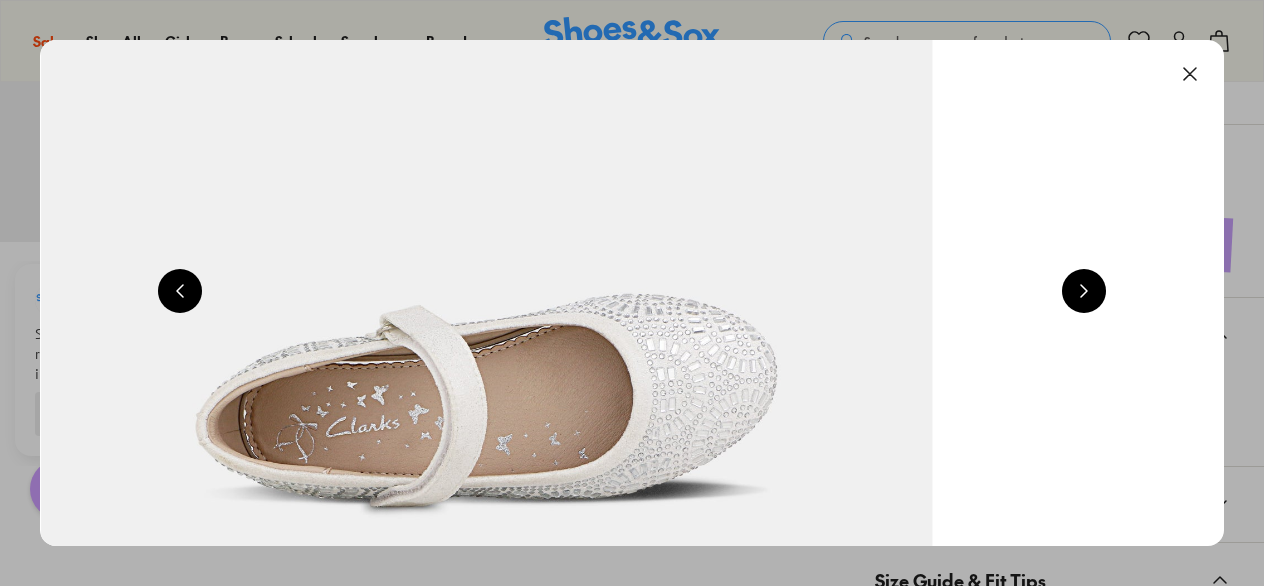 click at bounding box center [1190, 74] 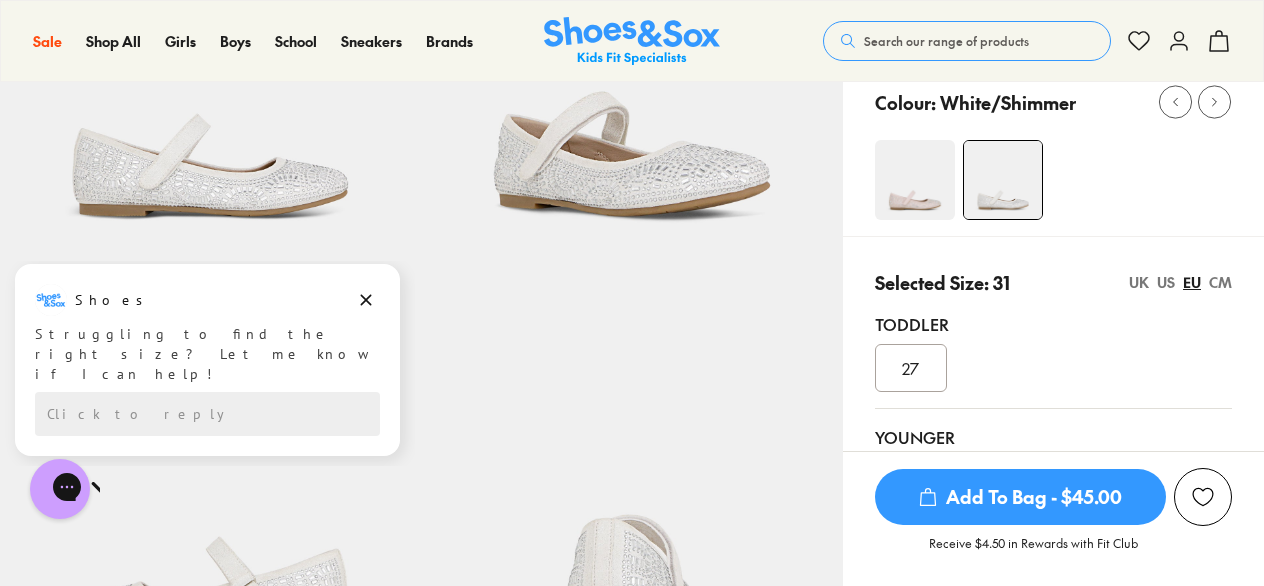 scroll, scrollTop: 255, scrollLeft: 0, axis: vertical 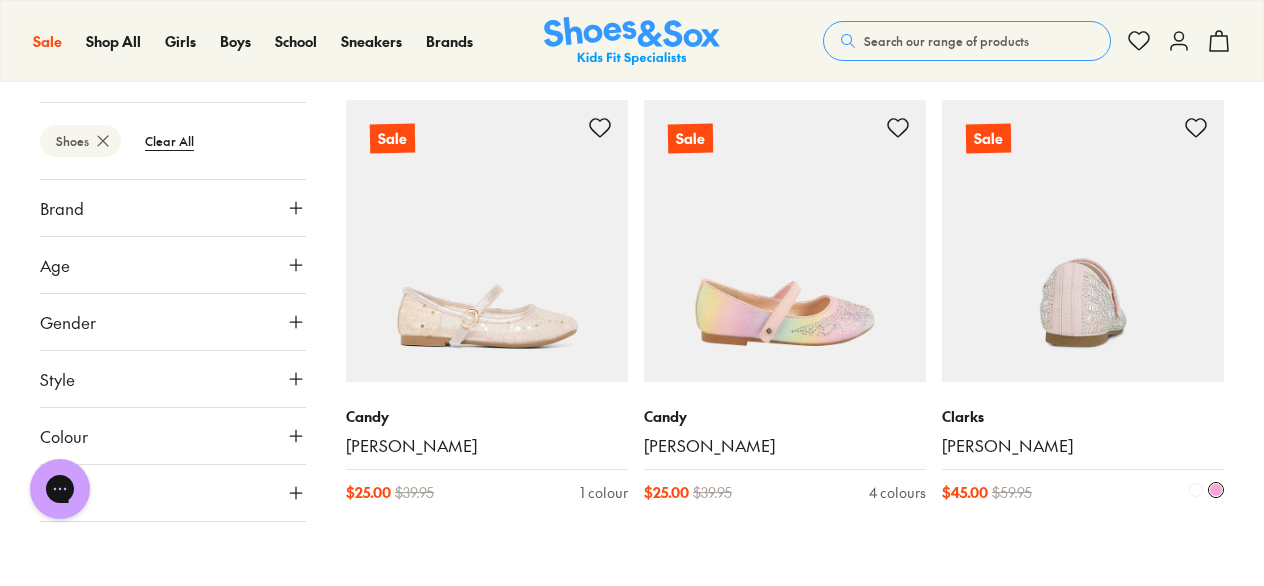 click on "Clarks" at bounding box center [1083, 416] 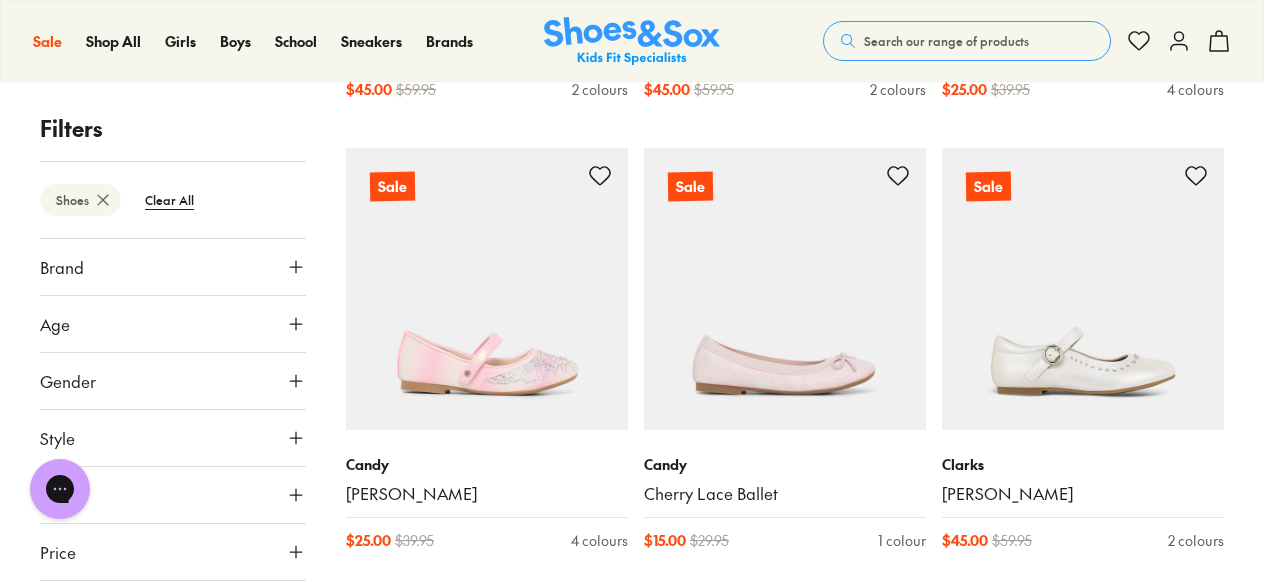 scroll, scrollTop: 2566, scrollLeft: 0, axis: vertical 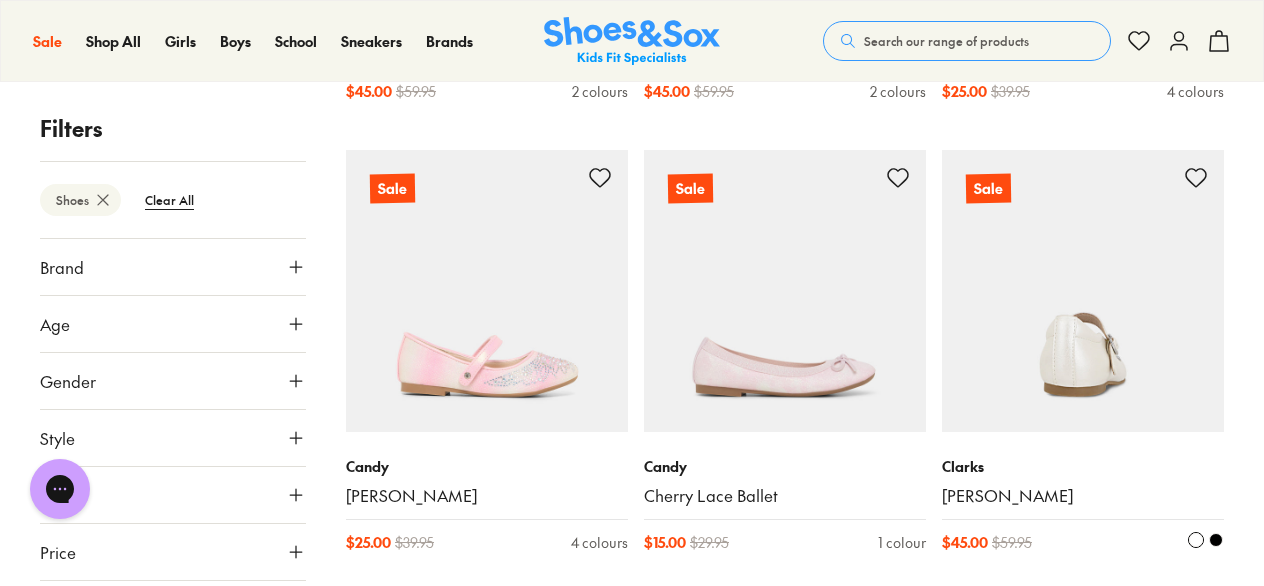 click at bounding box center (1083, 291) 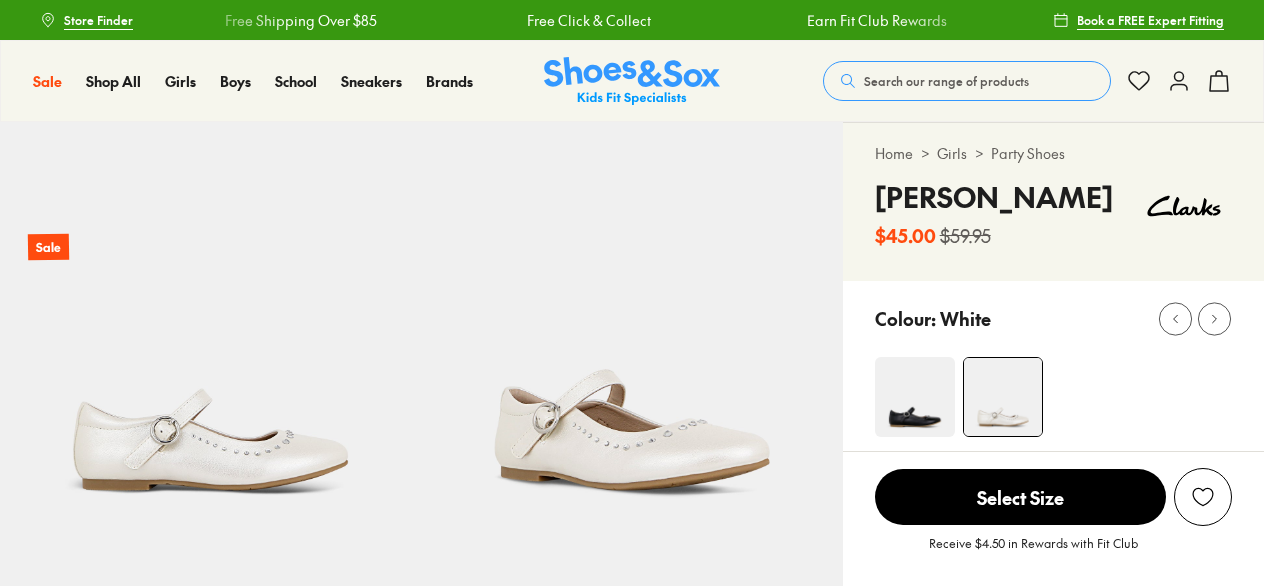scroll, scrollTop: 0, scrollLeft: 0, axis: both 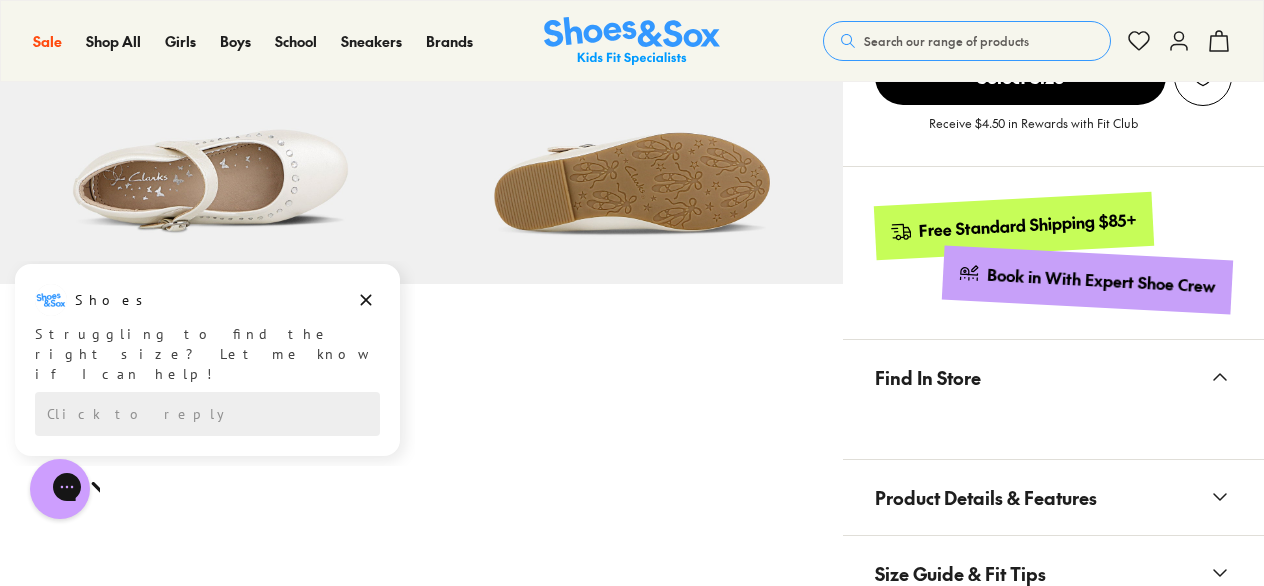 click on "Pinch & Zoom  (100%)" at bounding box center [421, 35] 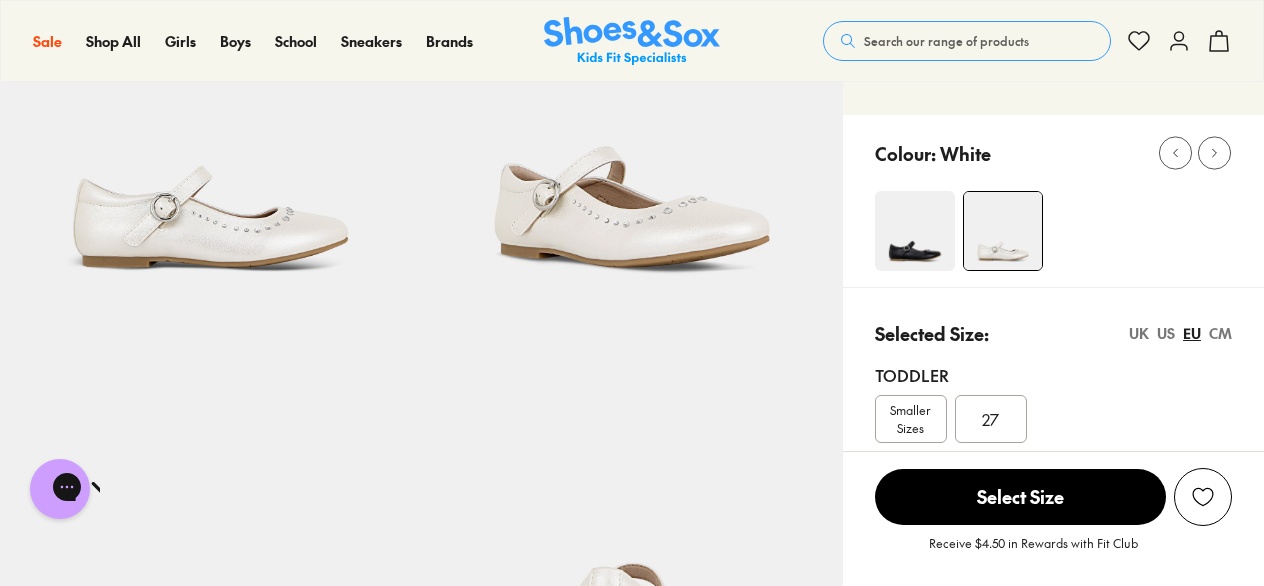 scroll, scrollTop: 222, scrollLeft: 0, axis: vertical 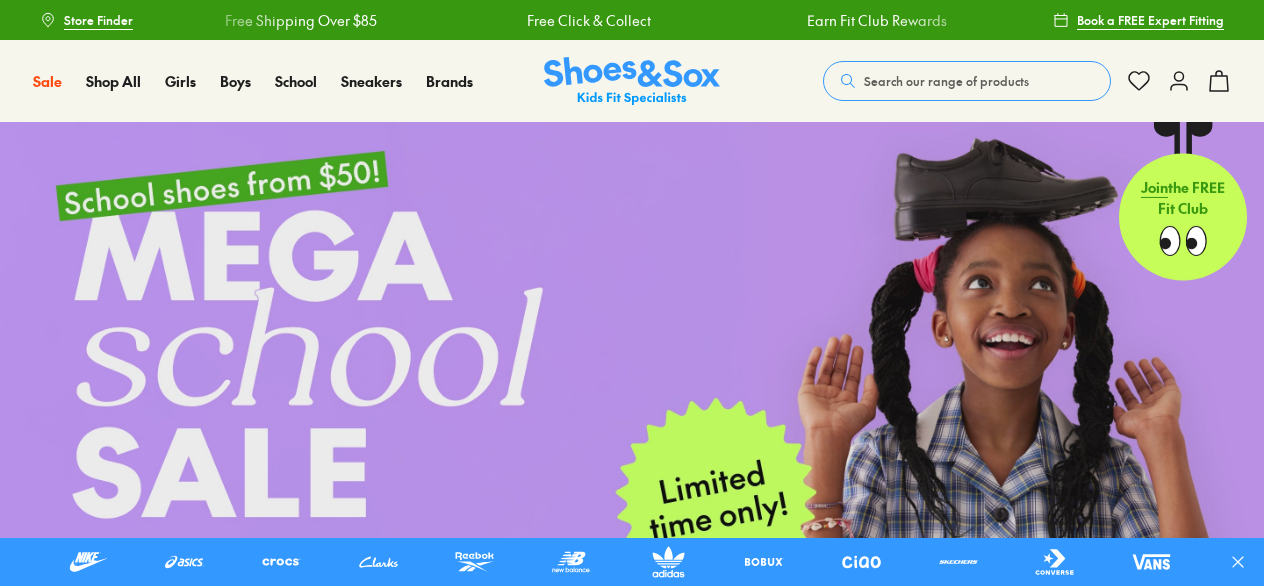 click on "Search our range of products" at bounding box center (946, 81) 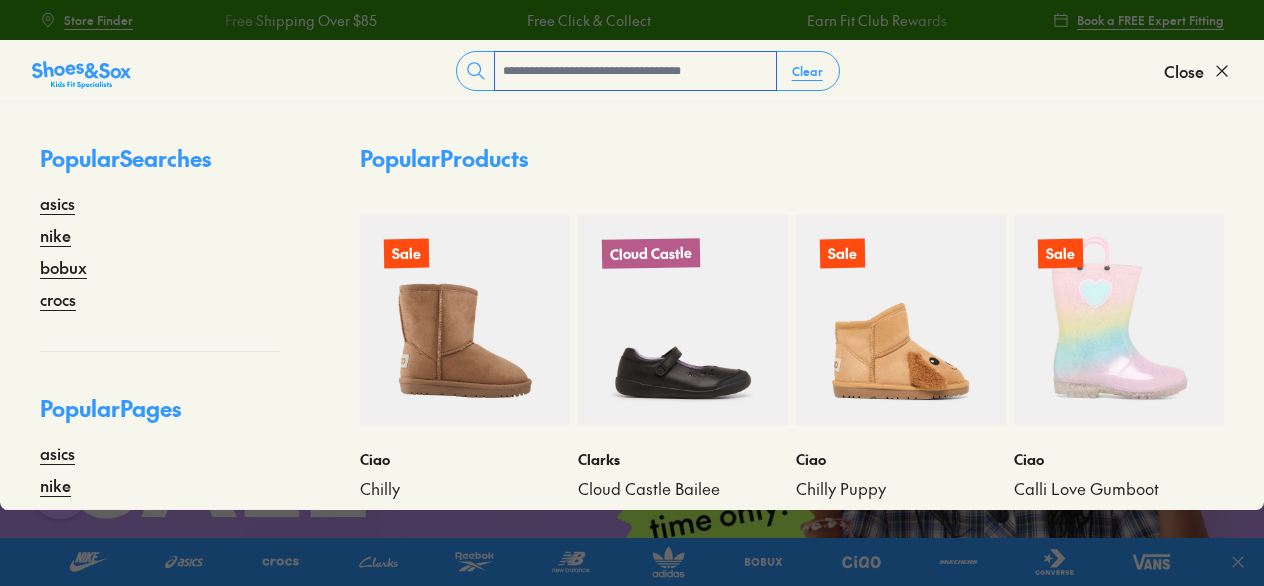 scroll, scrollTop: 0, scrollLeft: 0, axis: both 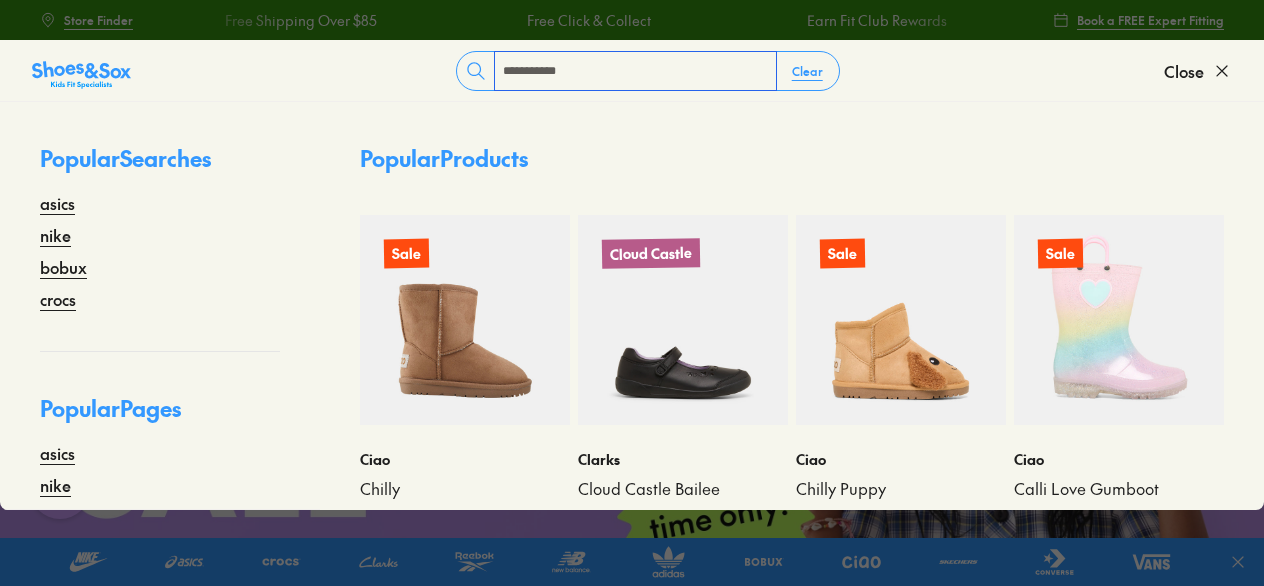 type on "**********" 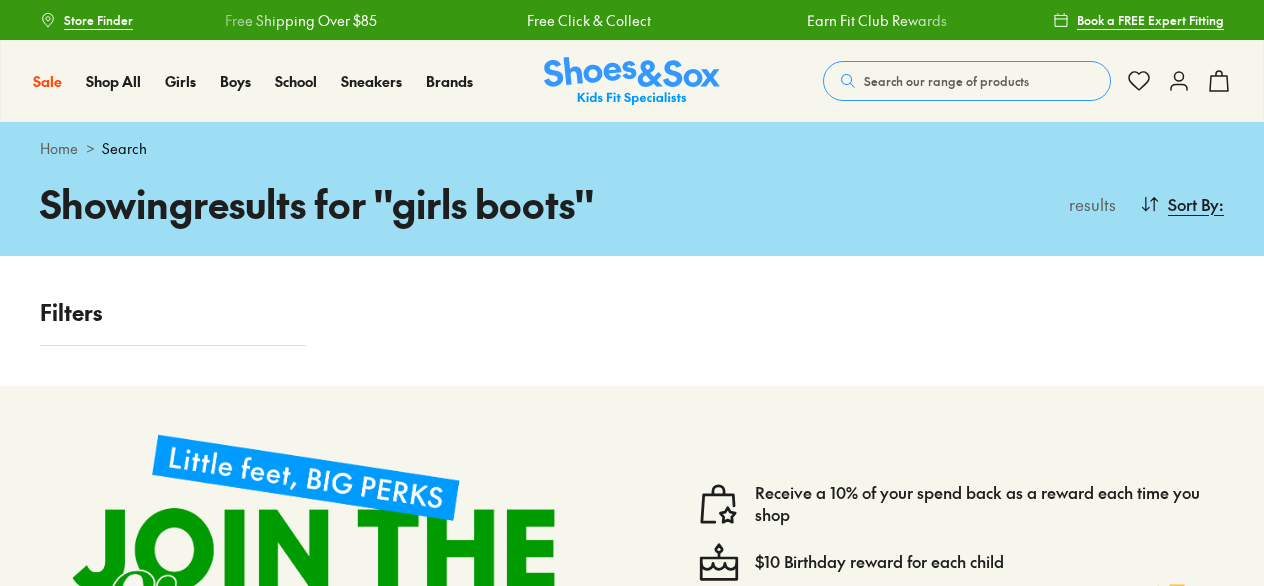 scroll, scrollTop: 0, scrollLeft: 0, axis: both 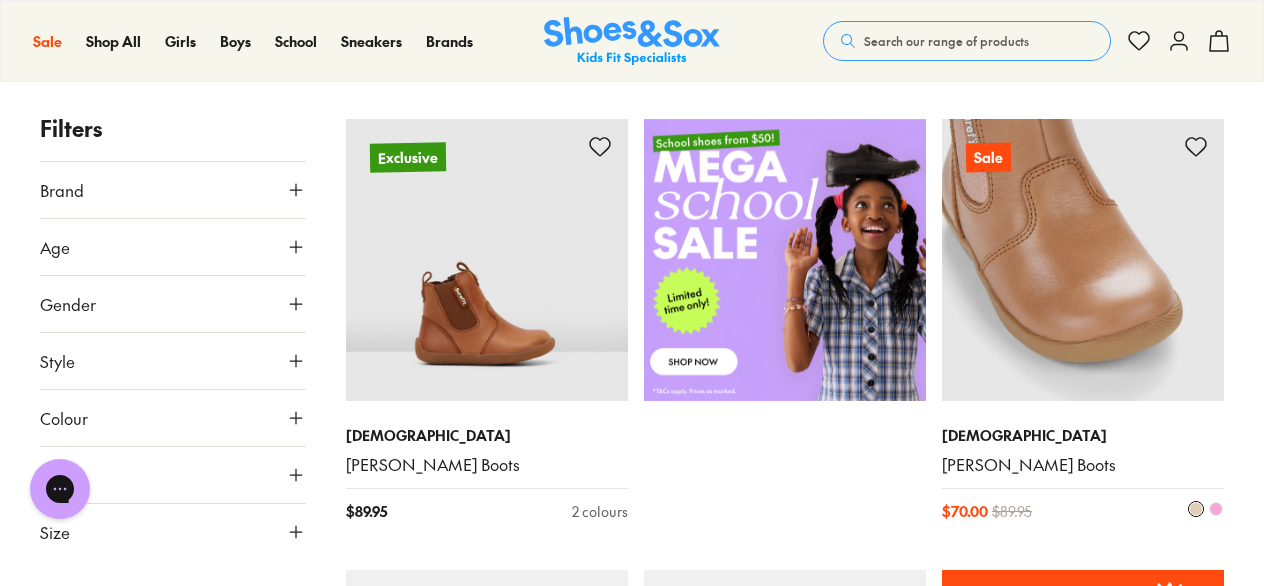 click at bounding box center [1083, 260] 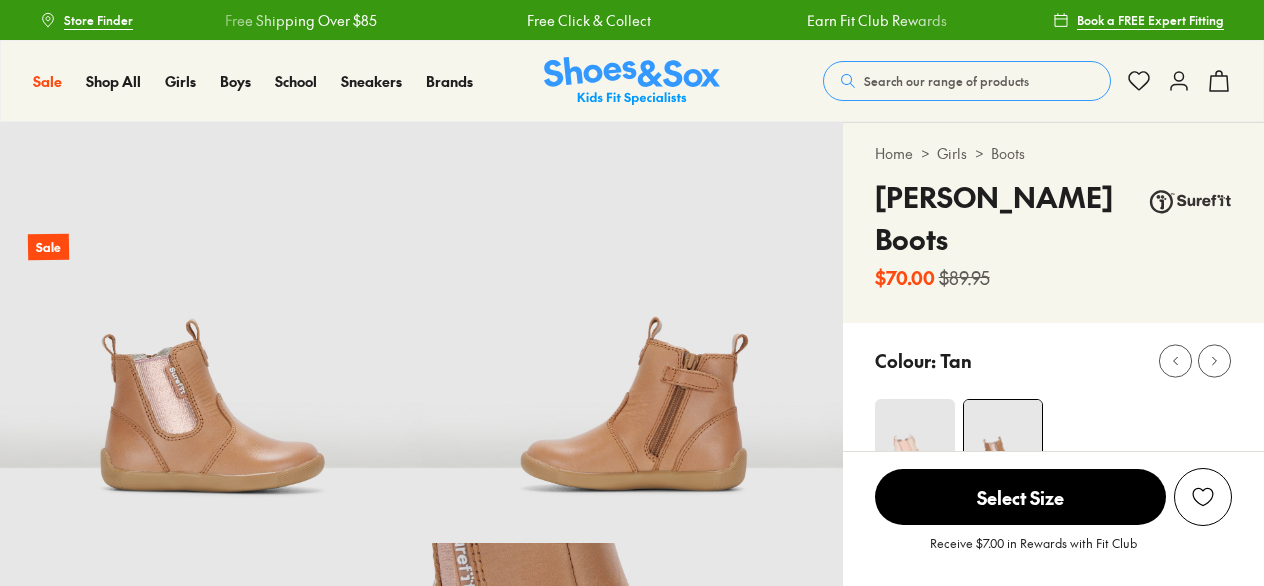 scroll, scrollTop: 84, scrollLeft: 0, axis: vertical 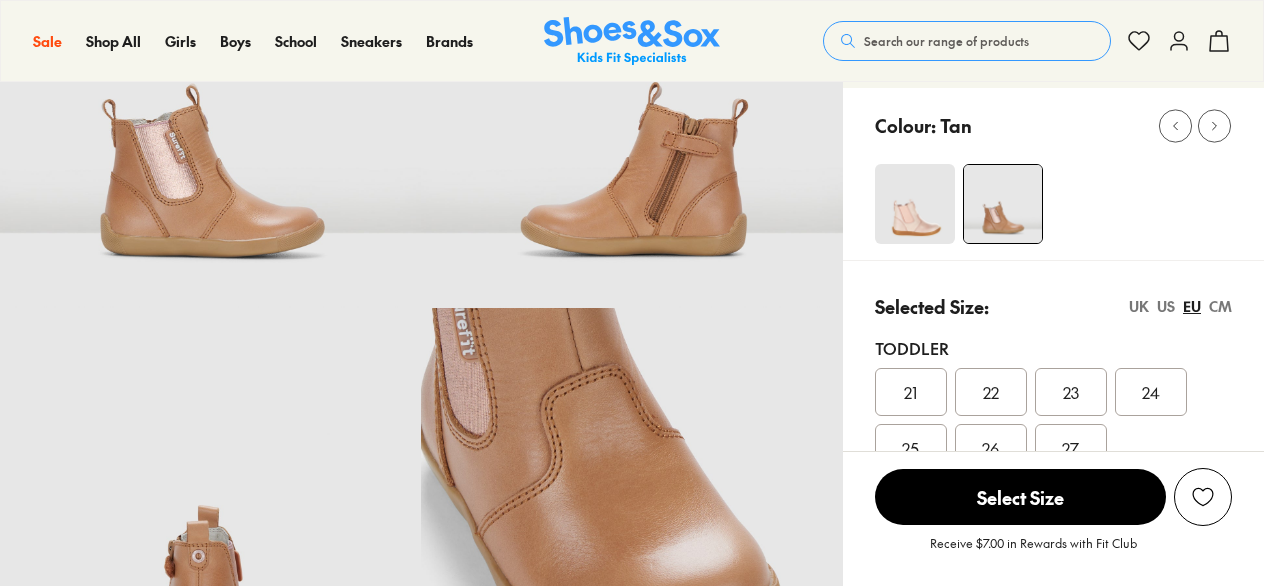 select on "*" 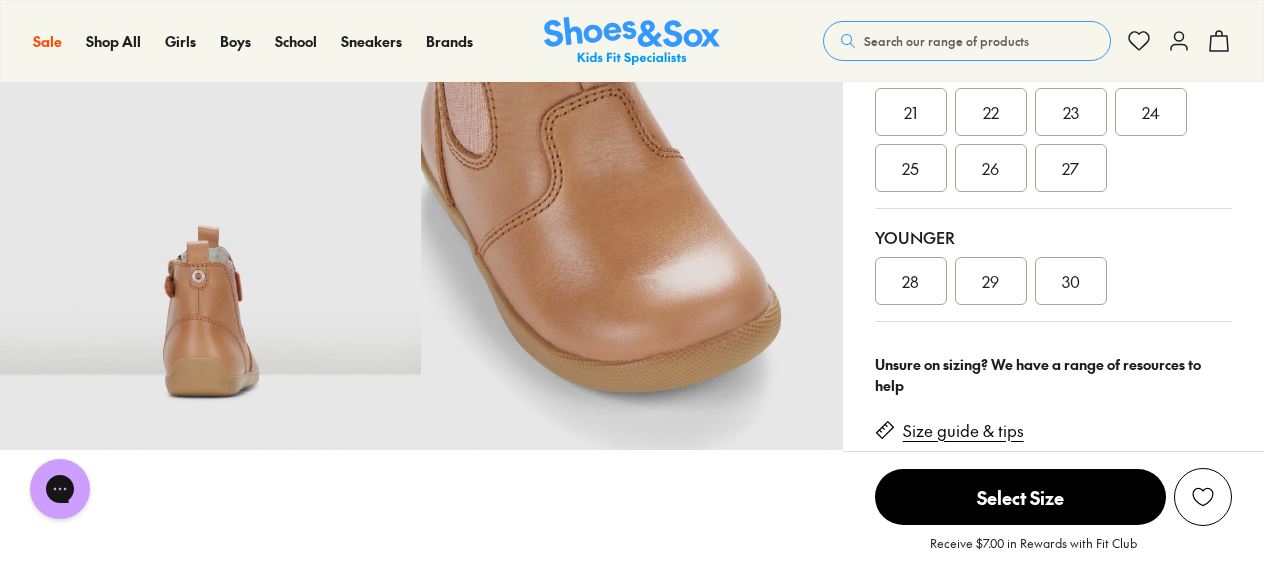 scroll, scrollTop: 518, scrollLeft: 0, axis: vertical 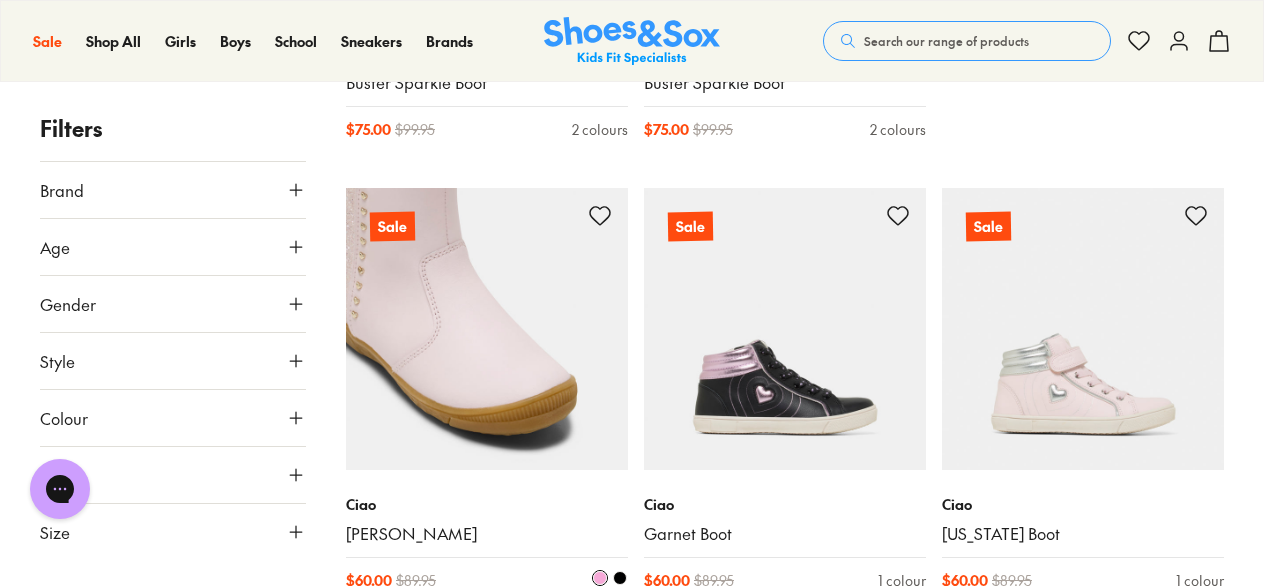 click at bounding box center (487, 329) 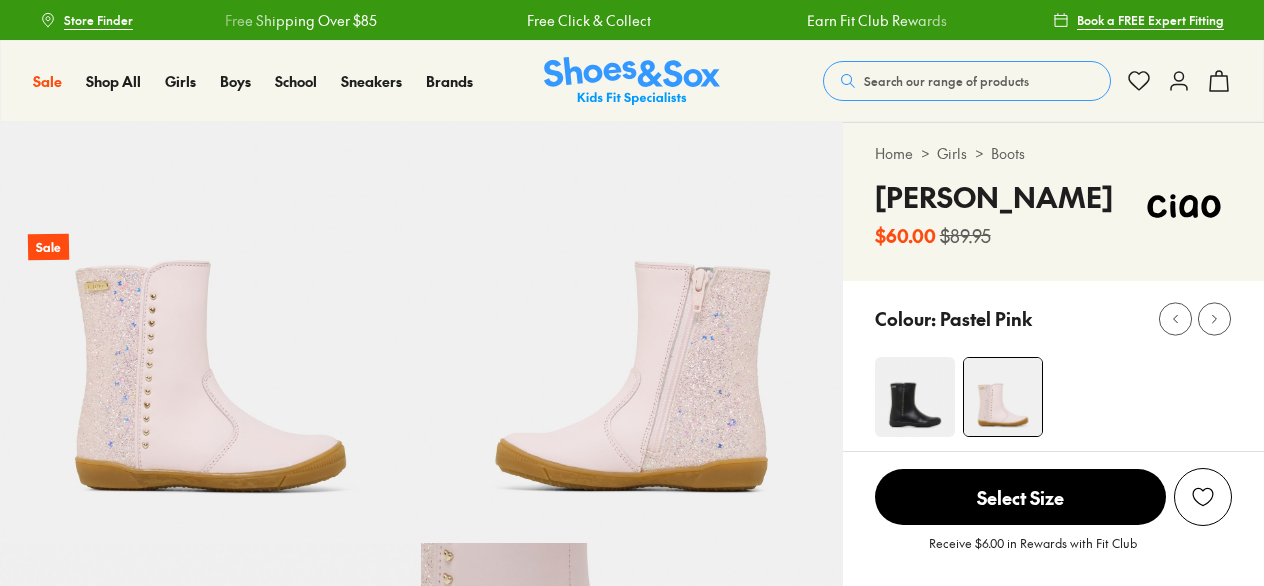 scroll, scrollTop: 0, scrollLeft: 0, axis: both 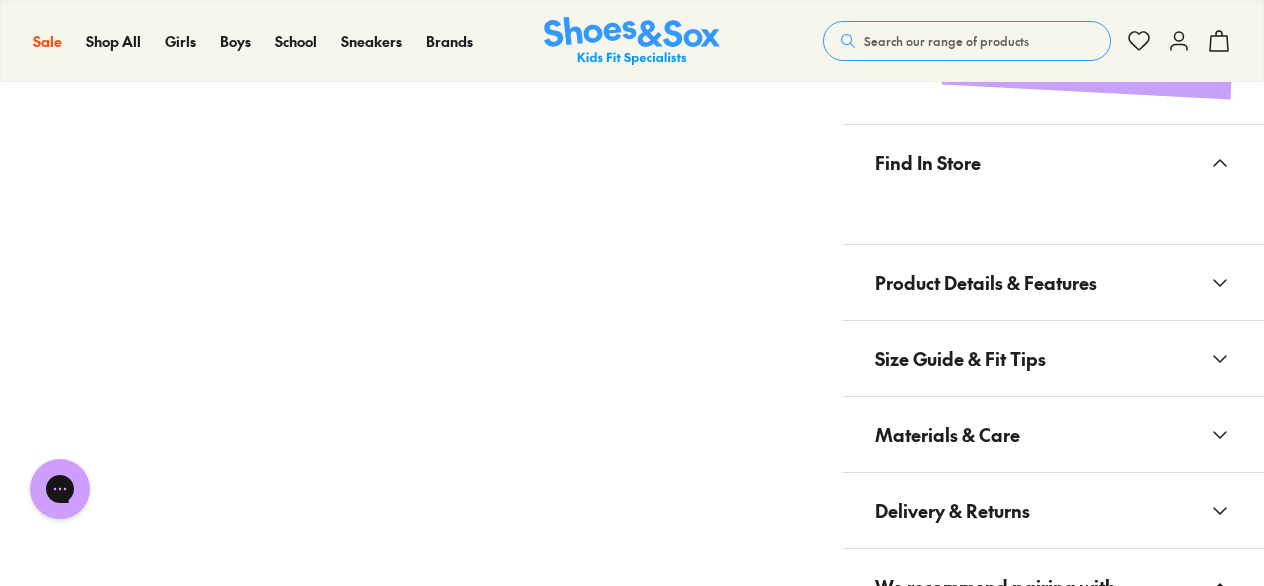 click 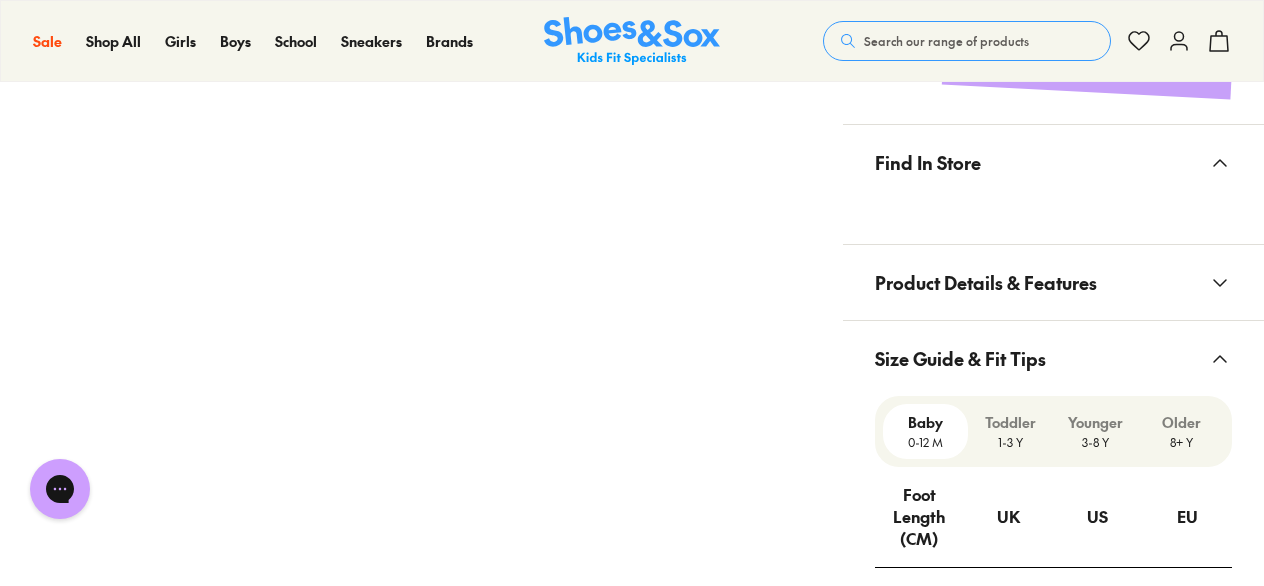 click on "3-8 Y" at bounding box center (1095, 442) 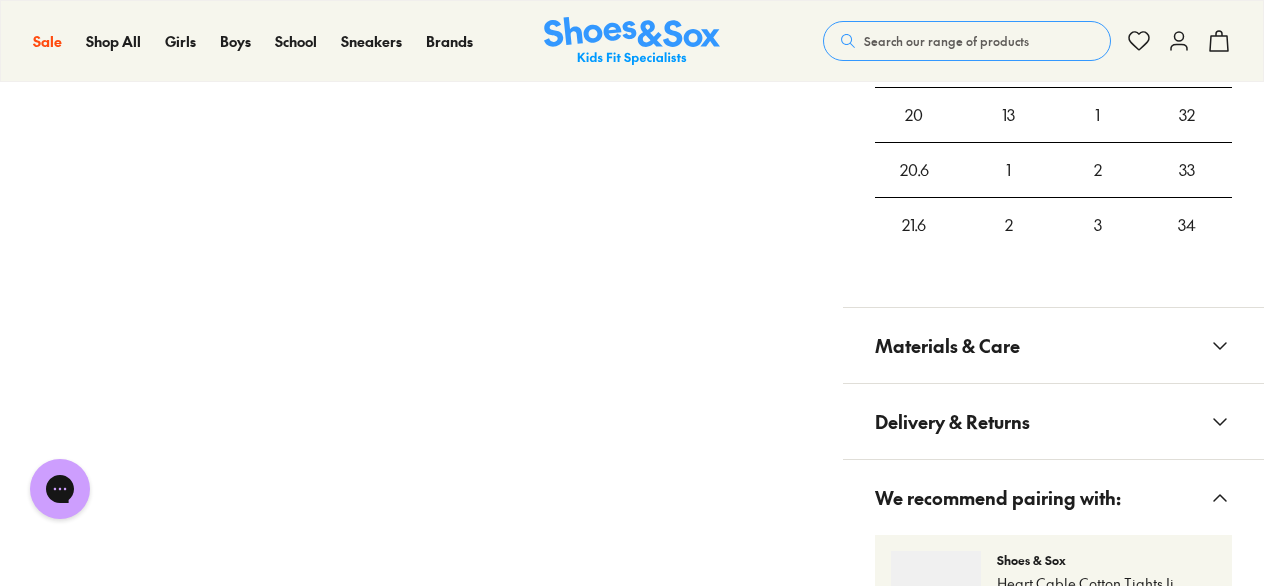 scroll, scrollTop: 1849, scrollLeft: 0, axis: vertical 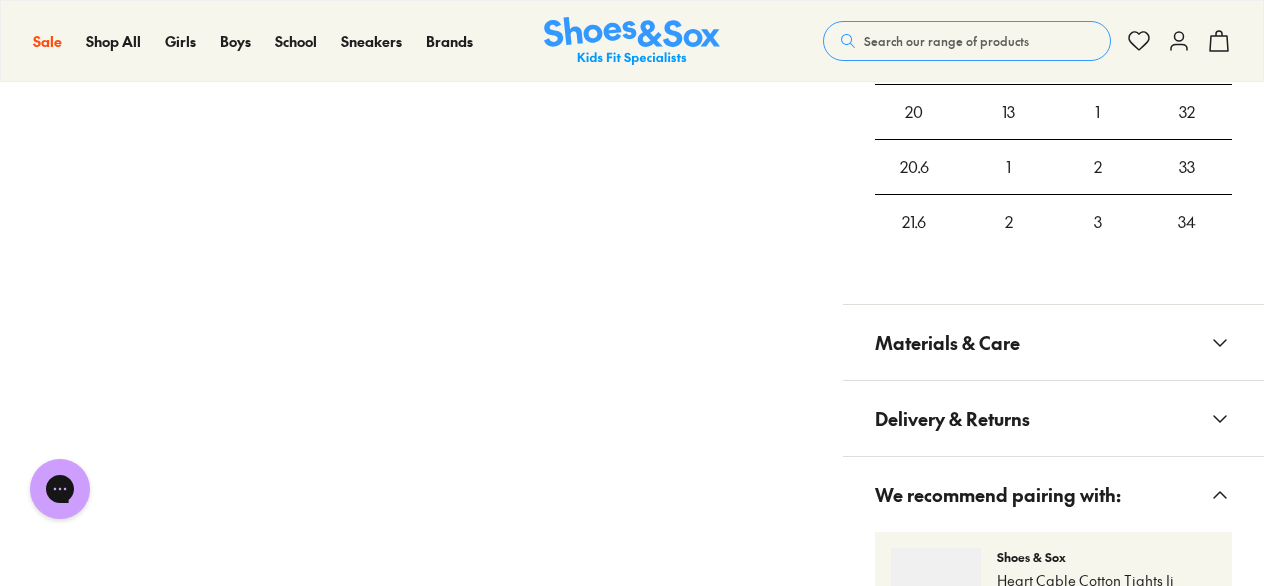 click 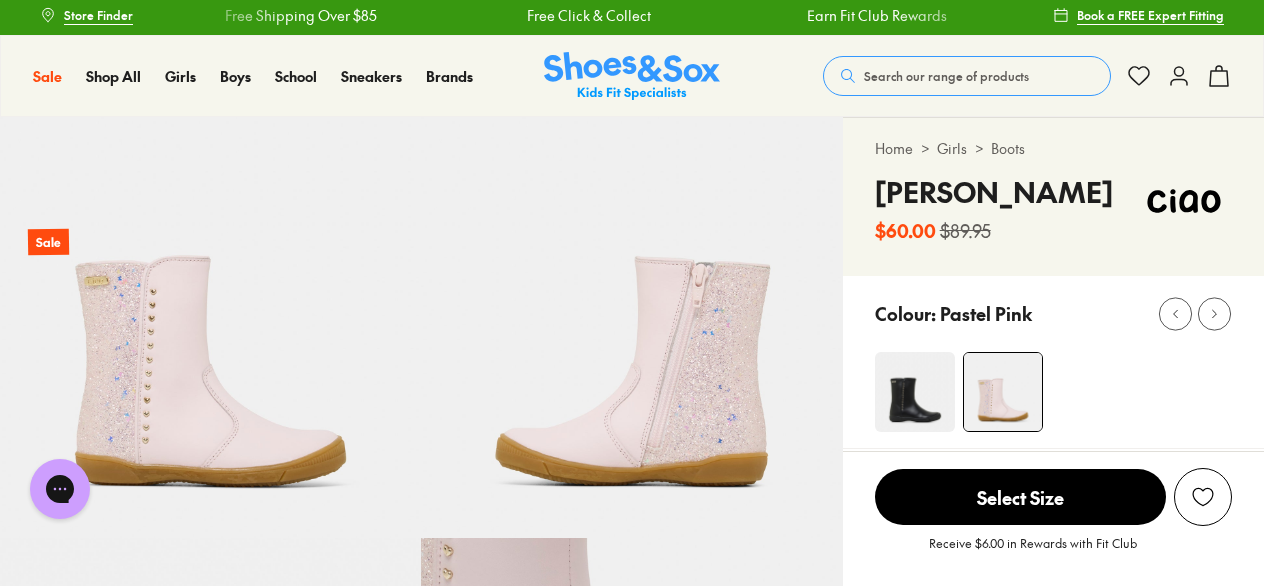 scroll, scrollTop: 0, scrollLeft: 0, axis: both 